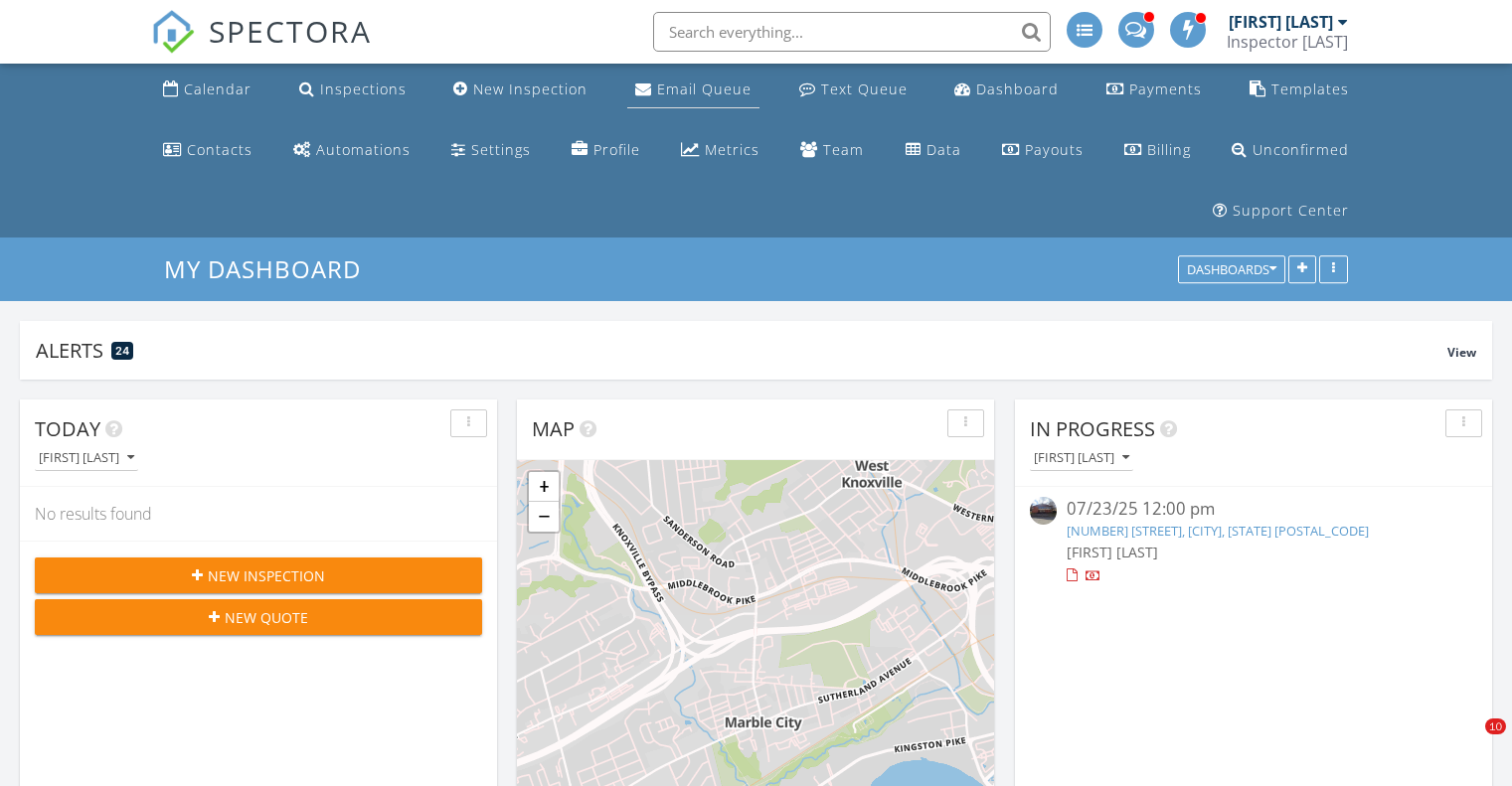scroll, scrollTop: 0, scrollLeft: 0, axis: both 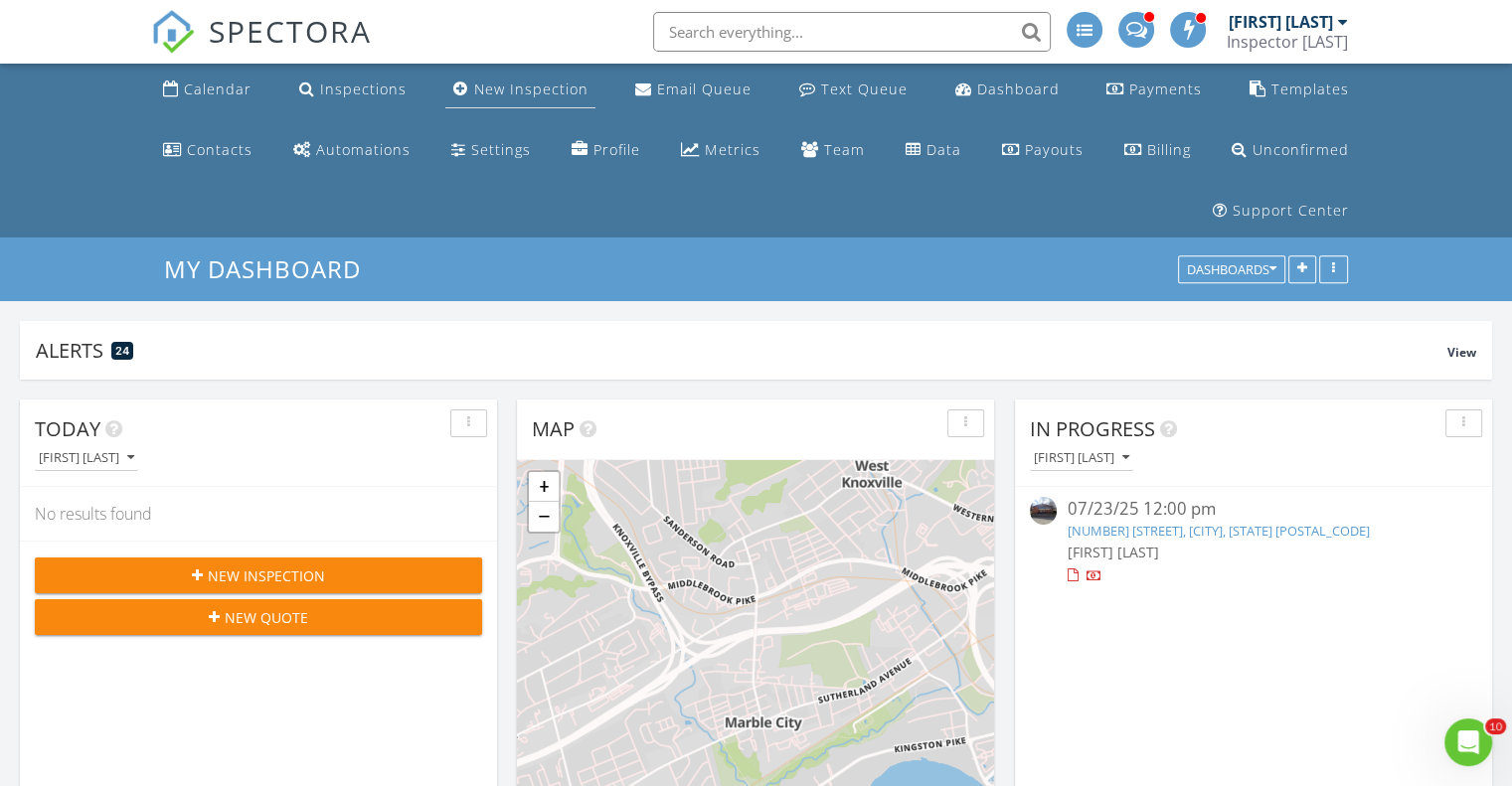click on "New Inspection" at bounding box center (520, 89) 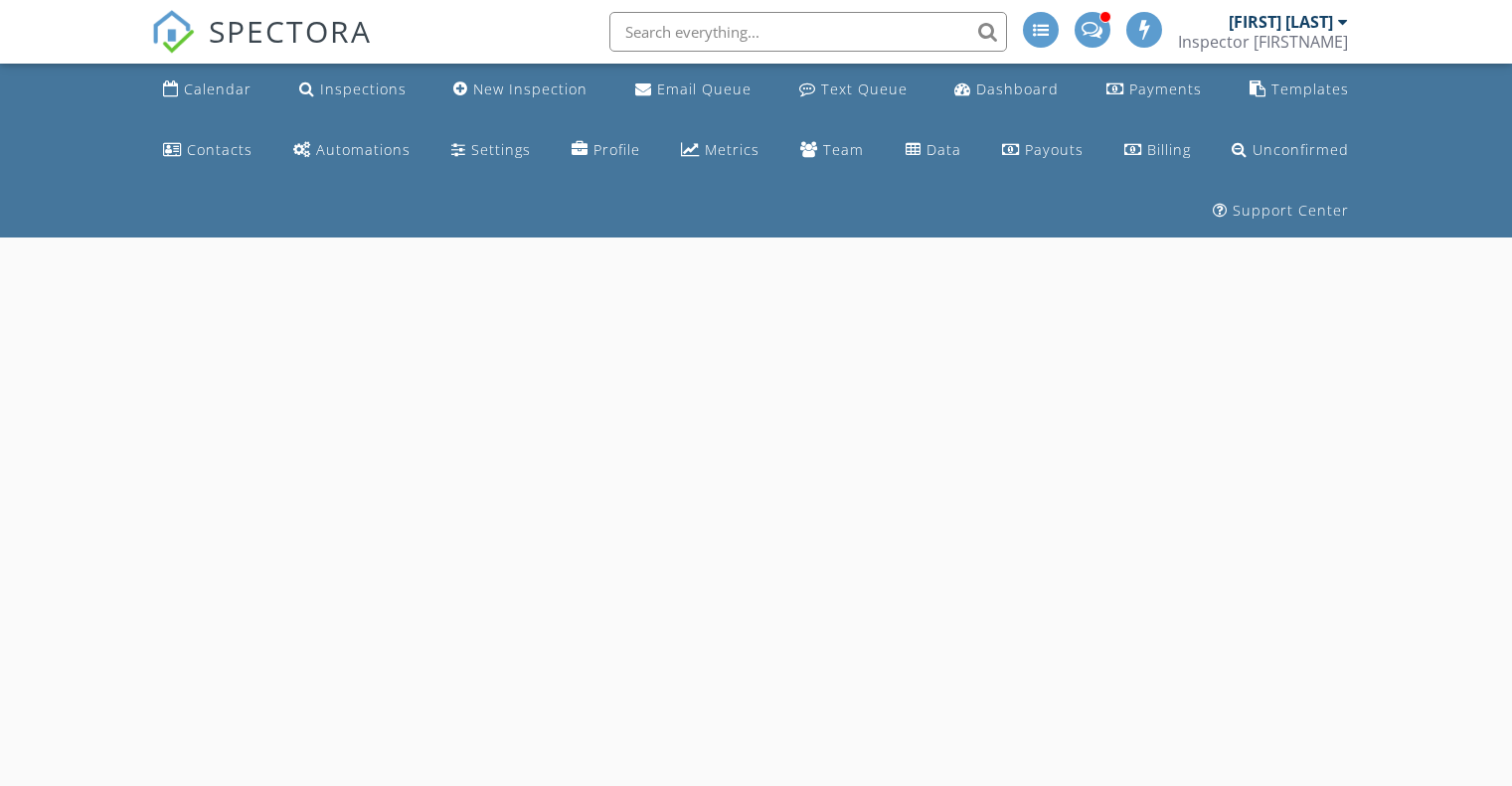 scroll, scrollTop: 0, scrollLeft: 0, axis: both 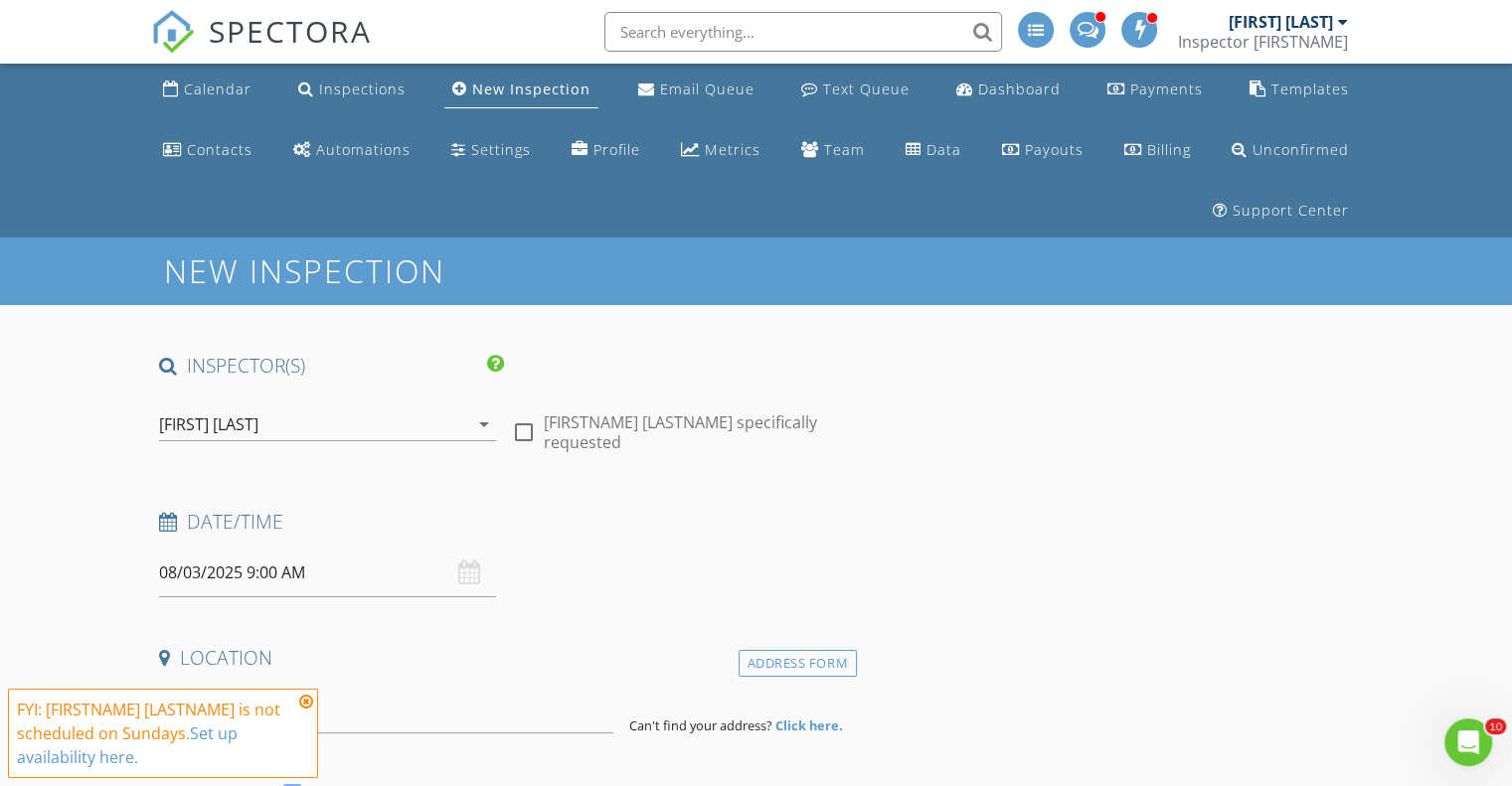click on "[FIRST] [LAST]" at bounding box center (313, 424) 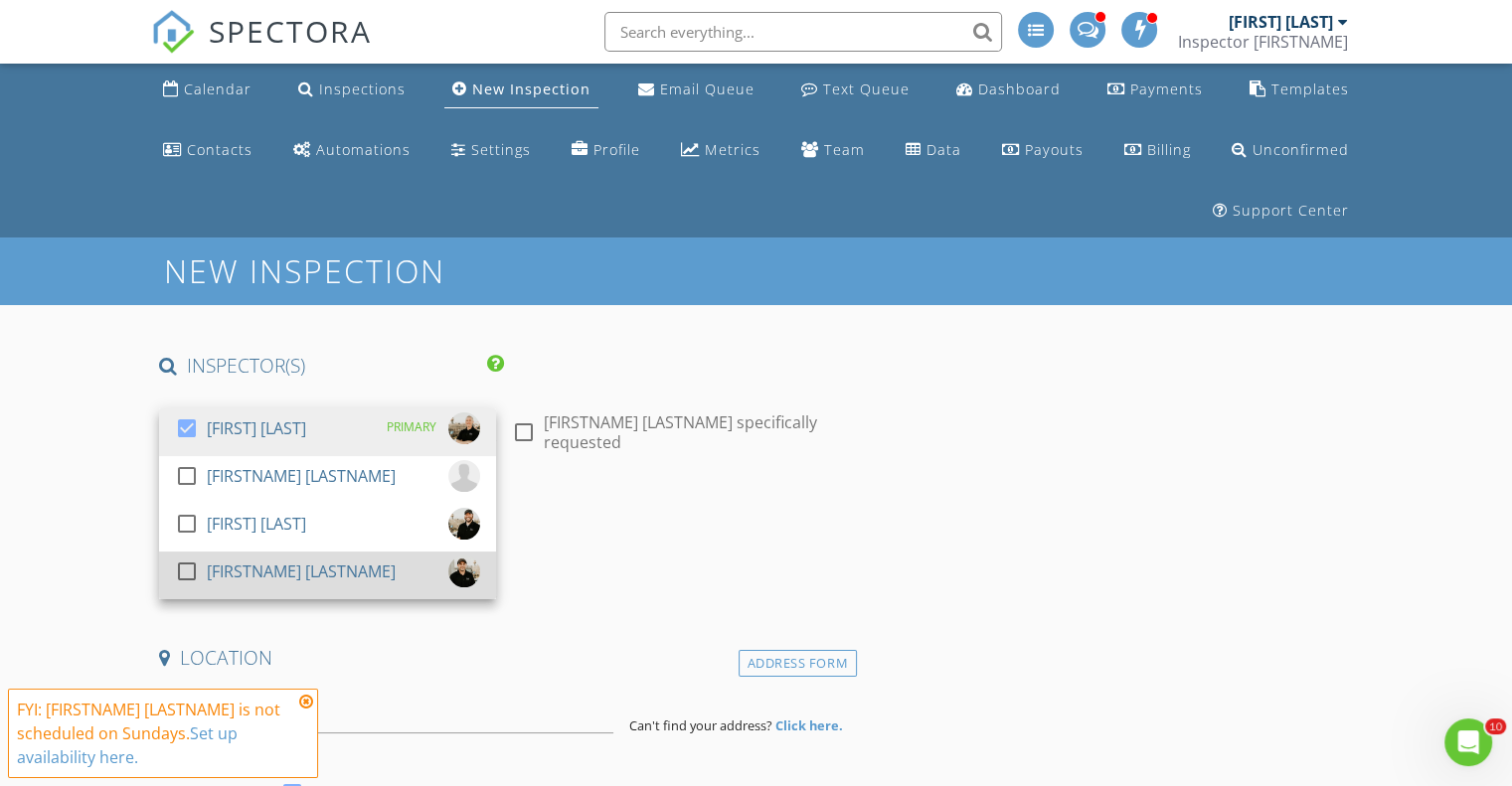 click on "[FIRST] [LAST]" at bounding box center (301, 571) 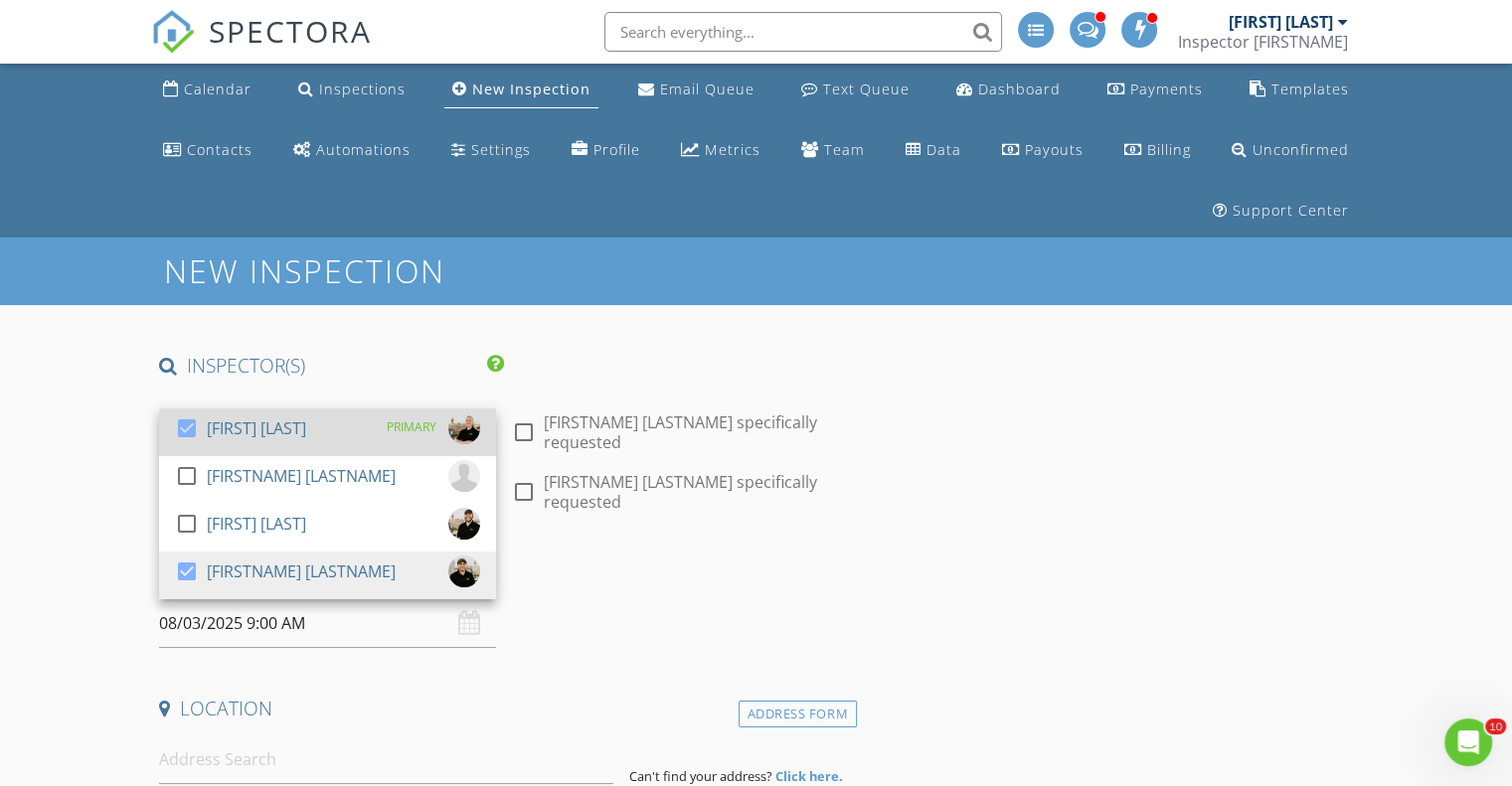 click on "[FIRST] [LAST]" at bounding box center (256, 428) 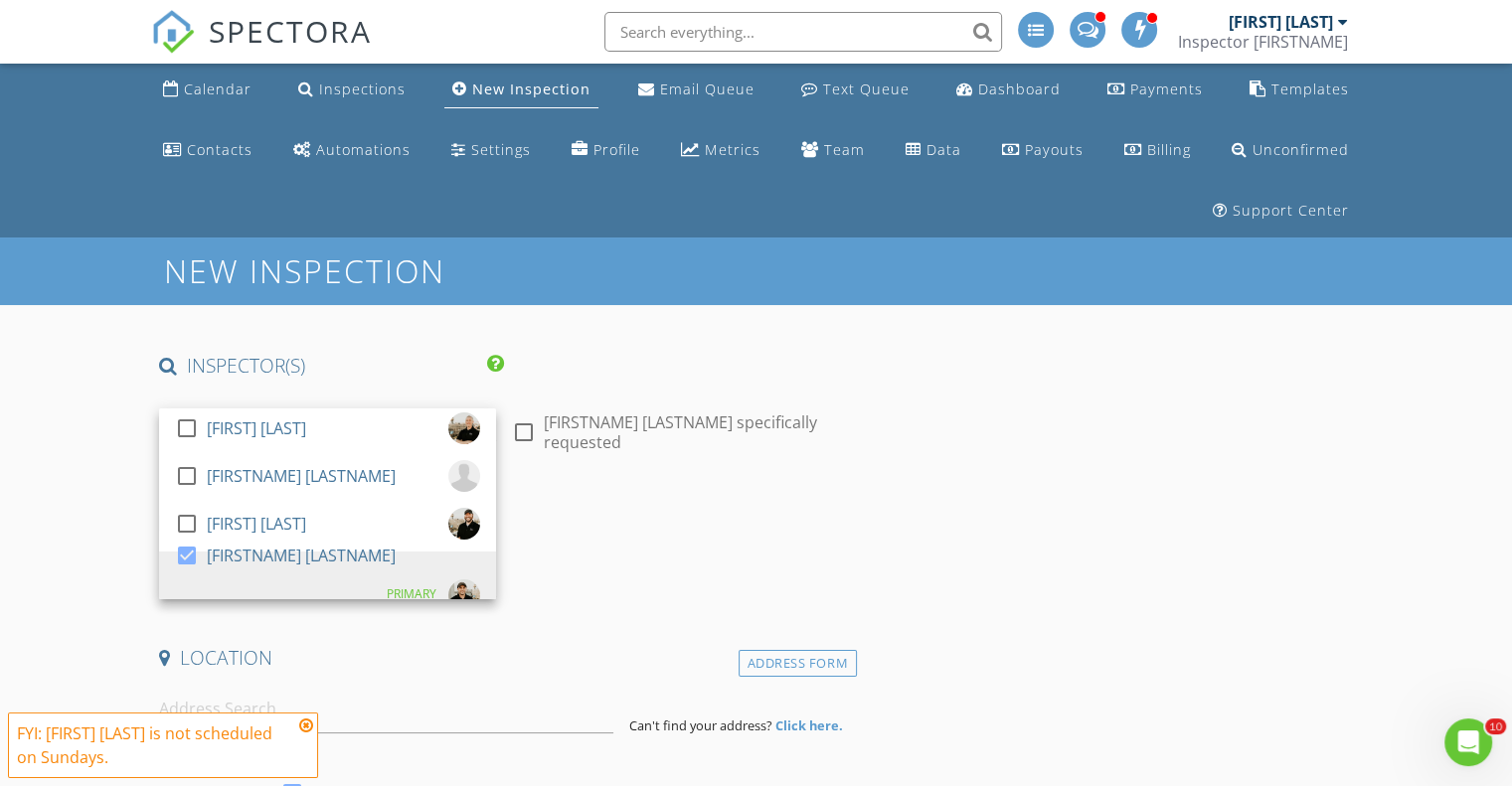 click on "New Inspection
INSPECTOR(S)
check_box_outline_blank   Dusty Jameson     check_box_outline_blank   Nick McNeely     check_box_outline_blank   Trey Utter     check_box   Colin Rhyne   PRIMARY   Colin Rhyne arrow_drop_down   check_box_outline_blank Colin Rhyne specifically requested
Date/Time
08/03/2025 9:00 AM
Location
Address Form       Can't find your address?   Click here.
client
check_box Enable Client CC email for this inspection   Client Search     check_box_outline_blank Client is a Company/Organization     First Name   Last Name   Email   CC Email   Phone         Tags         Notes   Private Notes
ADD ADDITIONAL client
SERVICES
check_box_outline_blank   Standard Home Inspection   Home Inspection following the TN Standards of Practice check_box_outline_blank" at bounding box center [756, 1915] 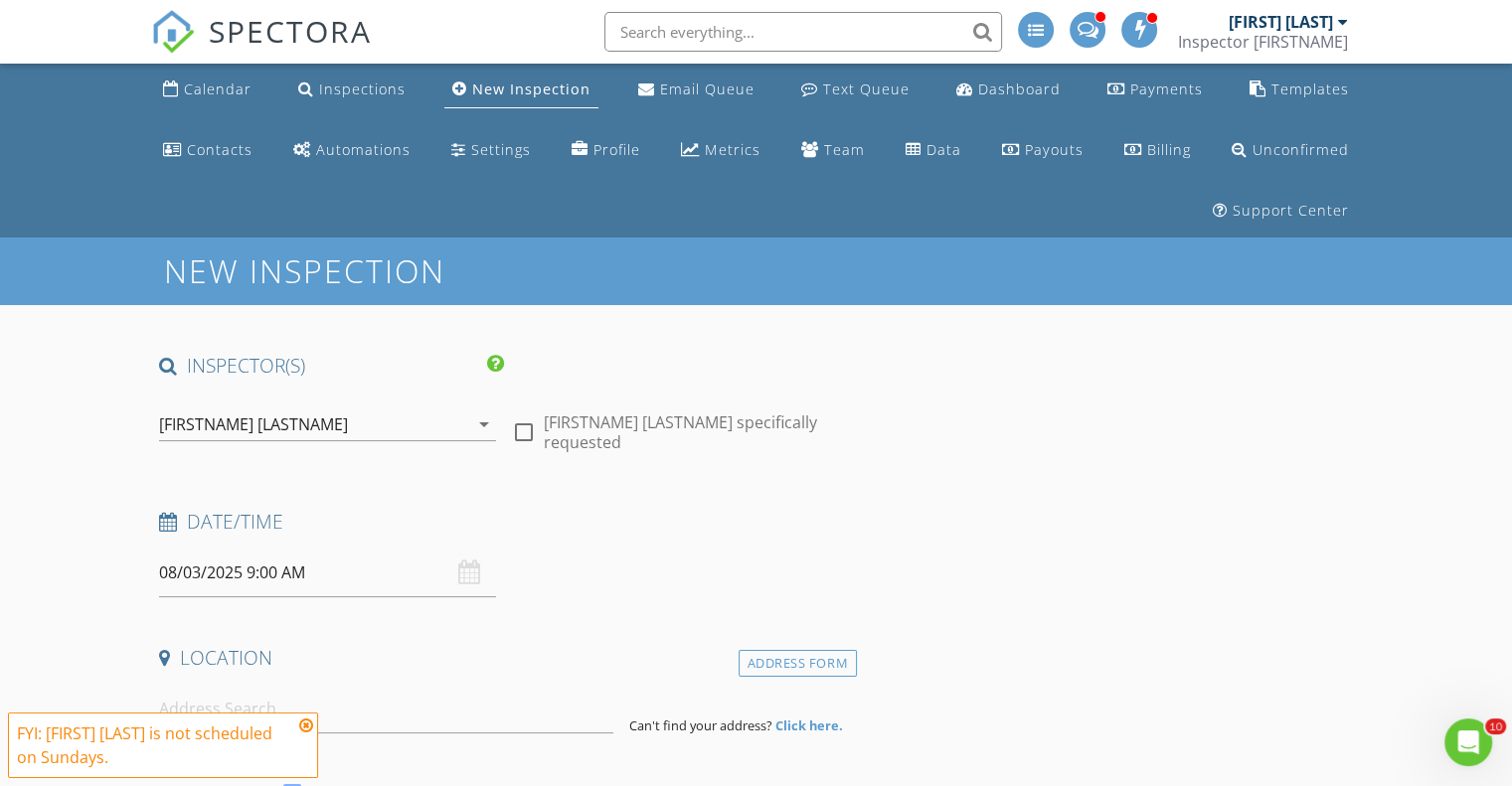 click on "08/03/2025 9:00 AM" at bounding box center [327, 572] 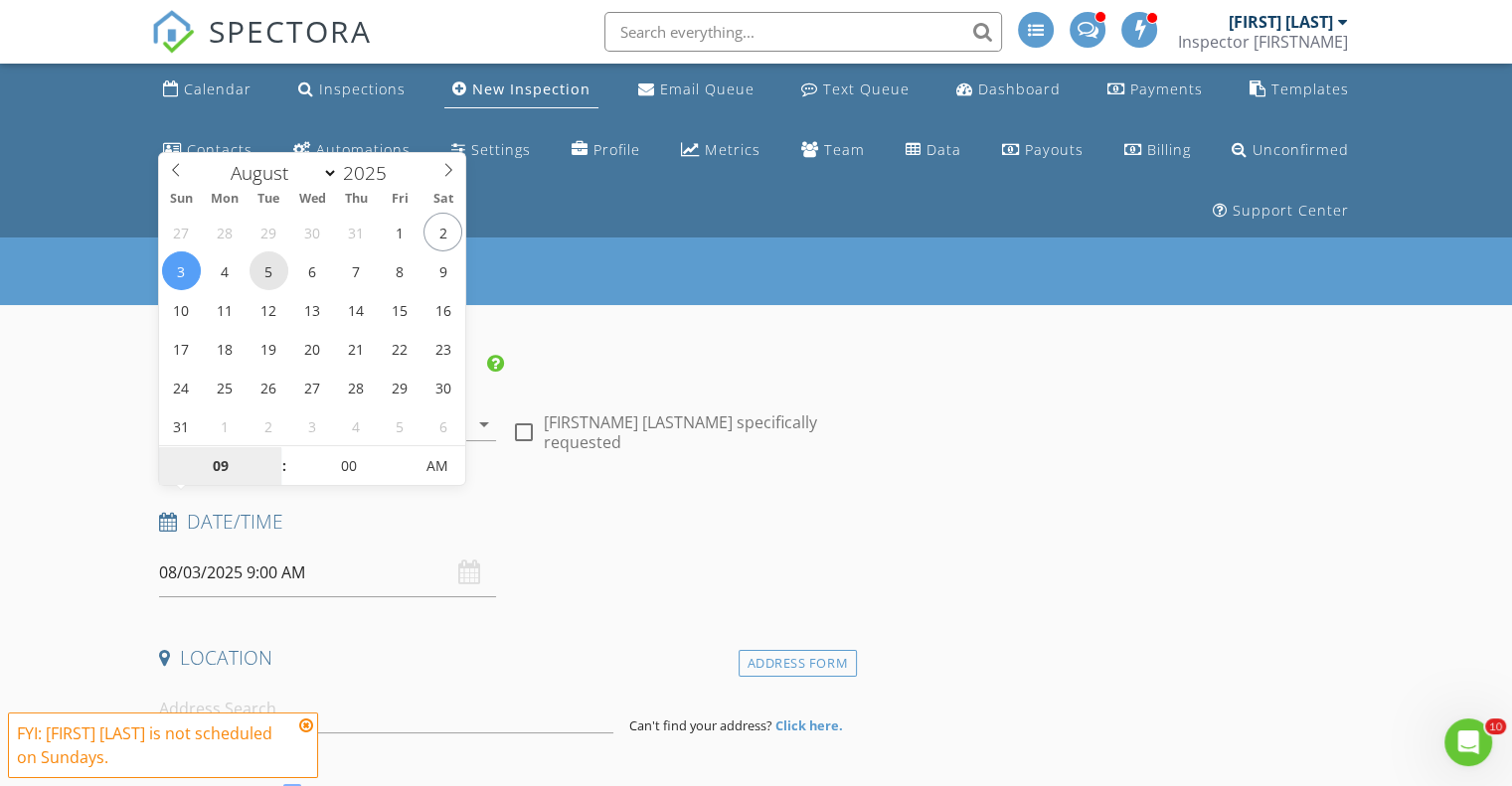 type on "08/05/2025 9:00 AM" 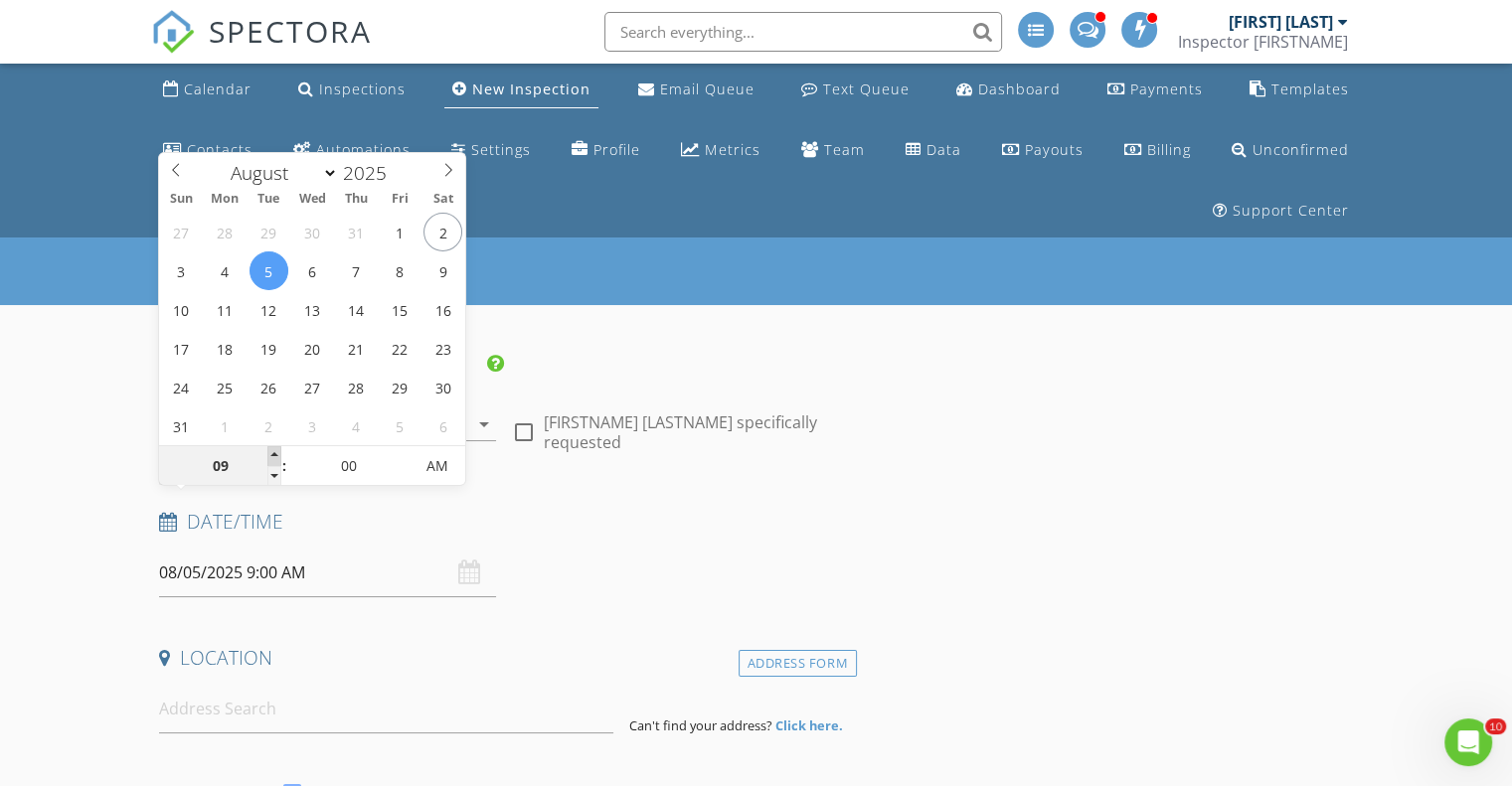 type on "10" 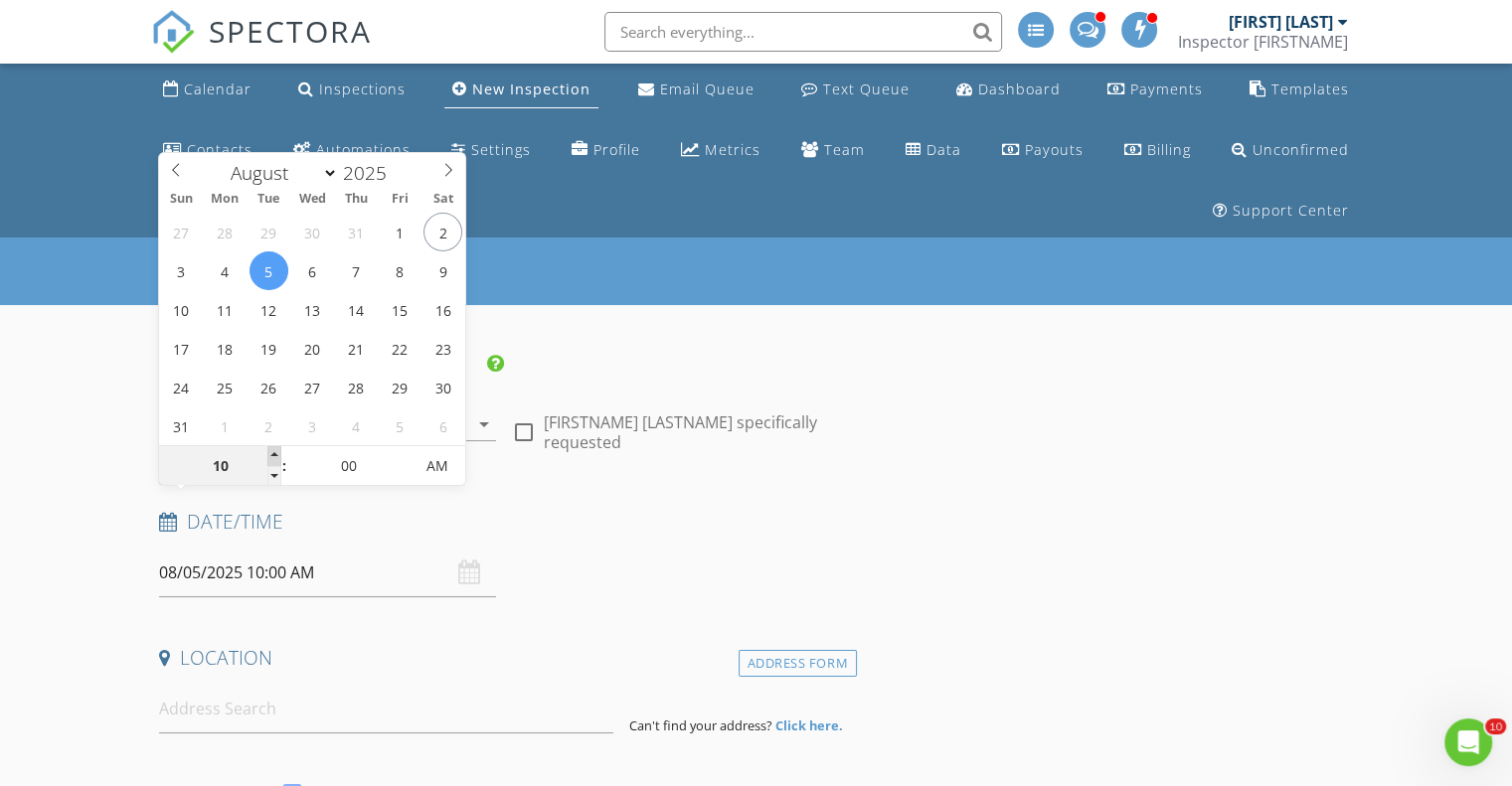 click at bounding box center [274, 456] 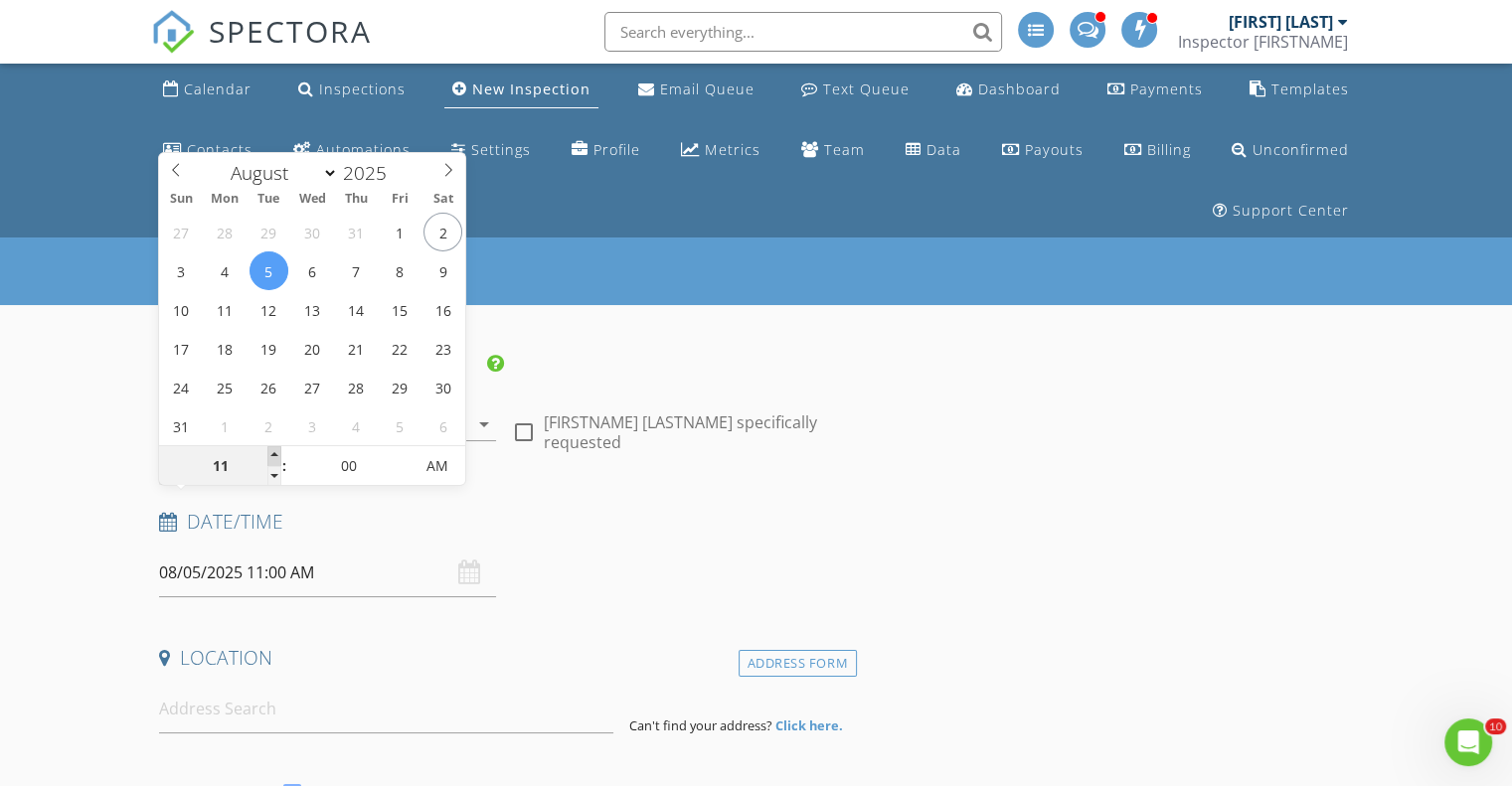 click at bounding box center (274, 456) 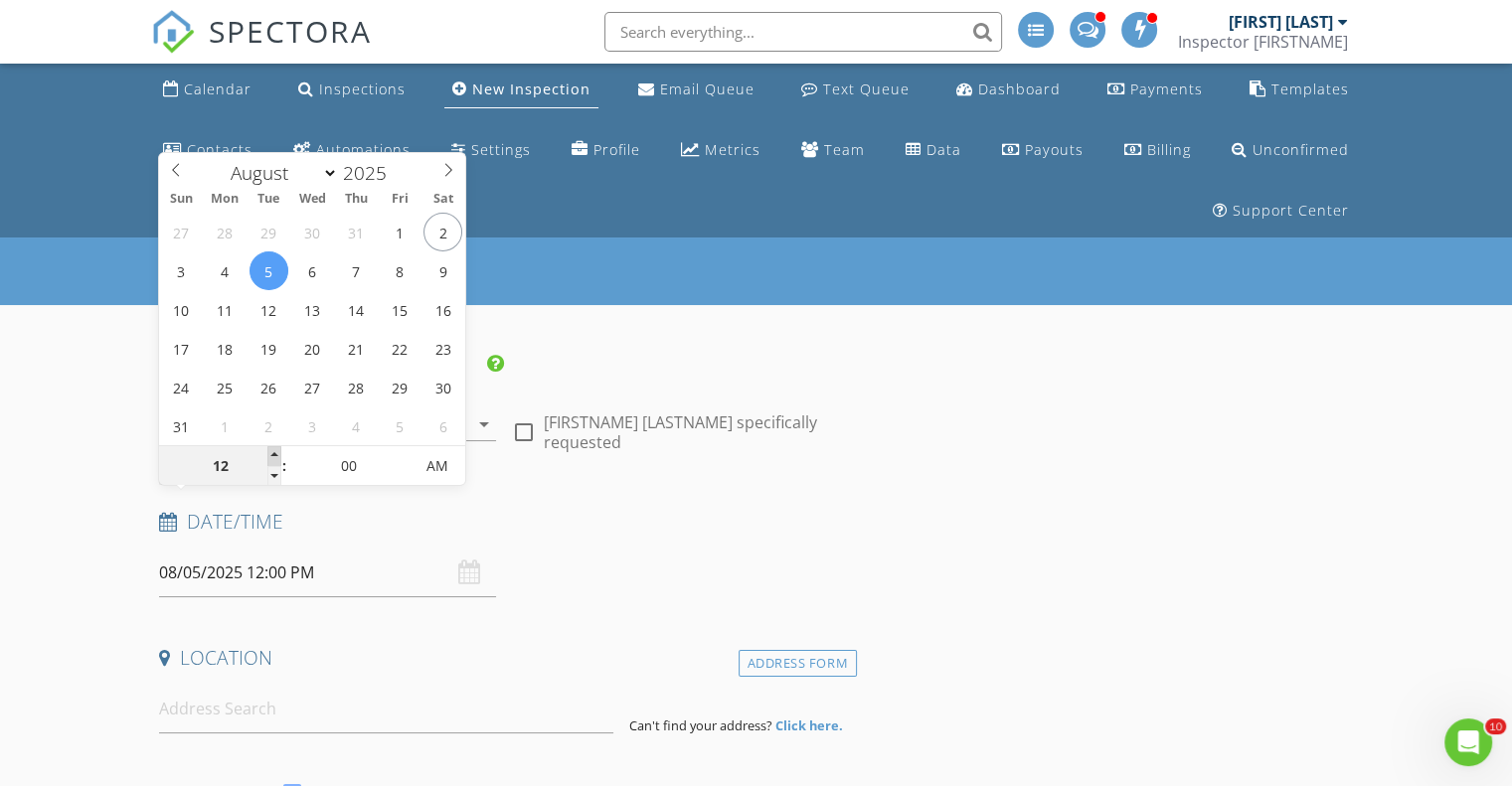 click at bounding box center (274, 456) 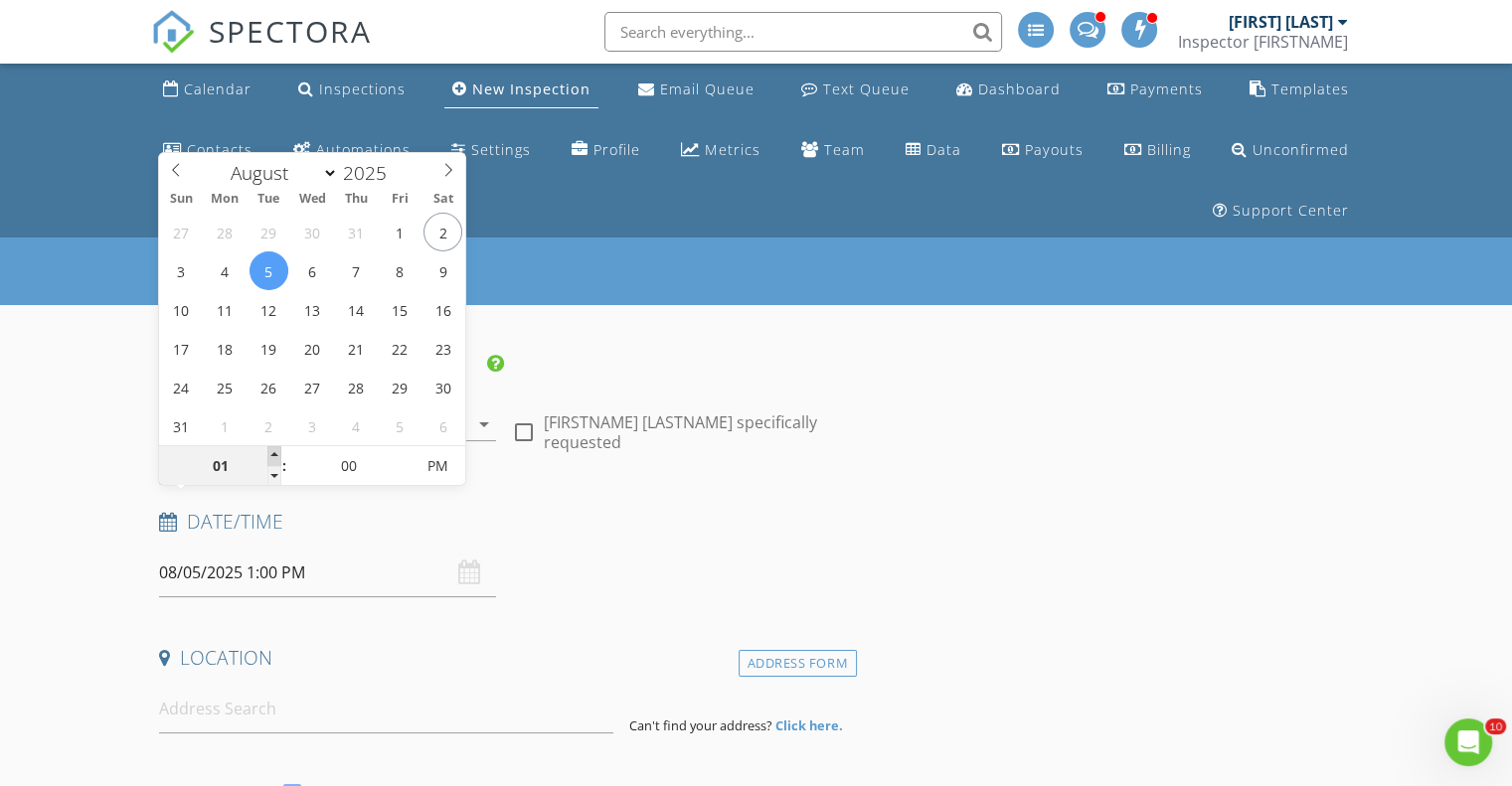 click at bounding box center (274, 456) 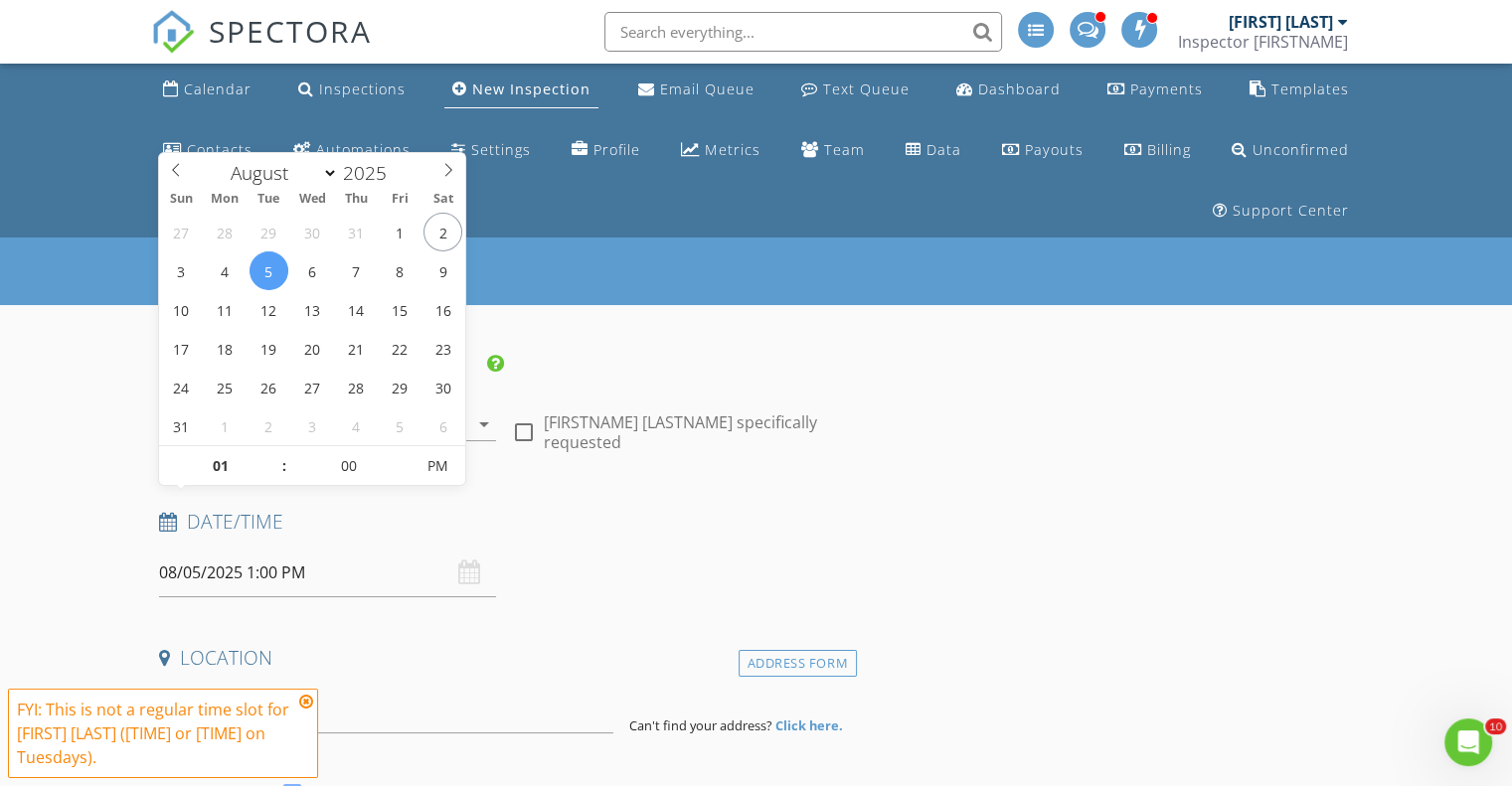 click on "New Inspection
INSPECTOR(S)
check_box_outline_blank   Dusty Jameson     check_box_outline_blank   Nick McNeely     check_box_outline_blank   Trey Utter     check_box   Colin Rhyne   PRIMARY   Colin Rhyne arrow_drop_down   check_box_outline_blank Colin Rhyne specifically requested
Date/Time
08/05/2025 1:00 PM
Location
Address Form       Can't find your address?   Click here.
client
check_box Enable Client CC email for this inspection   Client Search     check_box_outline_blank Client is a Company/Organization     First Name   Last Name   Email   CC Email   Phone         Tags         Notes   Private Notes
ADD ADDITIONAL client
SERVICES
check_box_outline_blank   Standard Home Inspection   Home Inspection following the TN Standards of Practice check_box_outline_blank" at bounding box center (756, 1915) 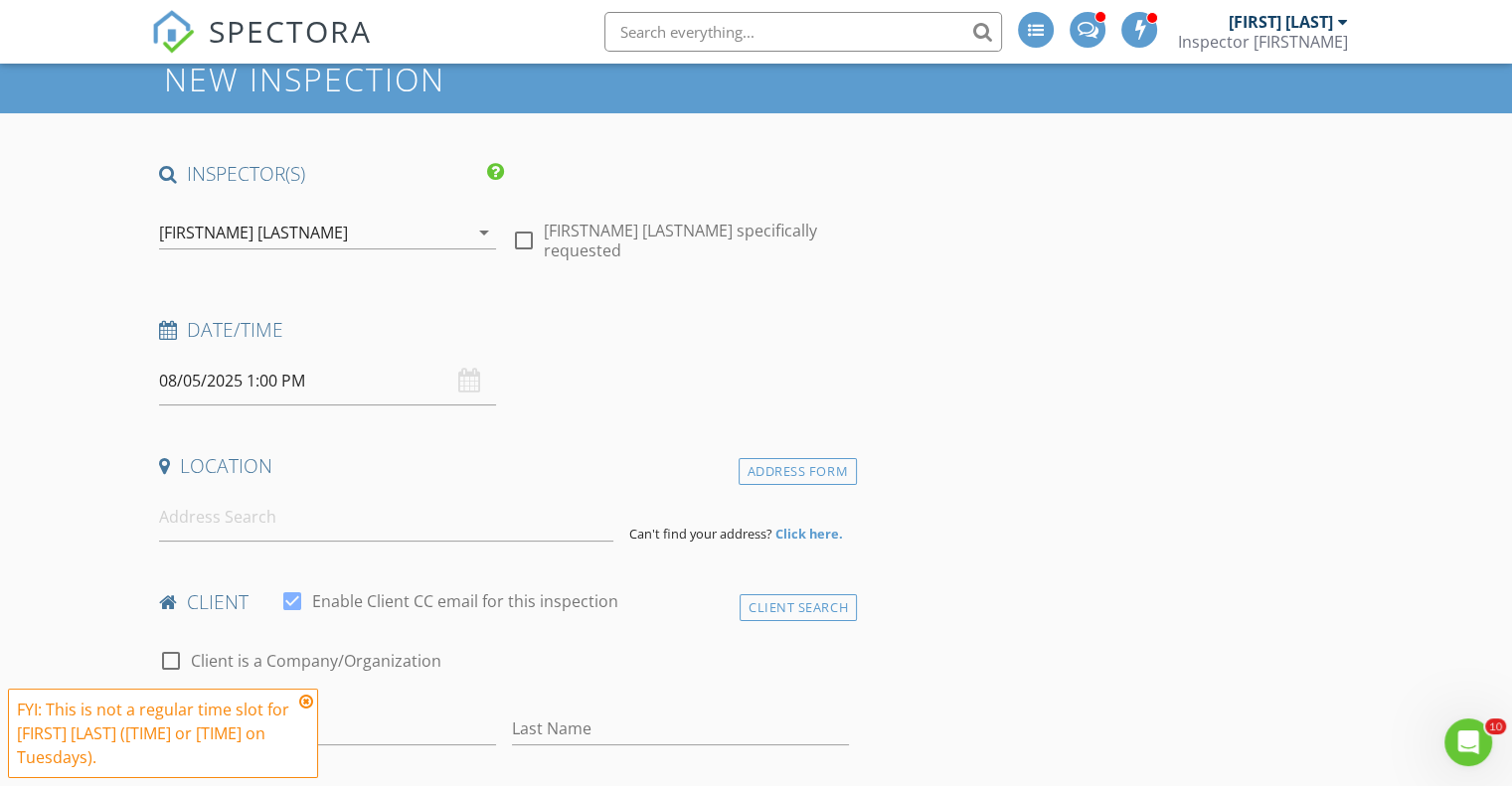 scroll, scrollTop: 199, scrollLeft: 0, axis: vertical 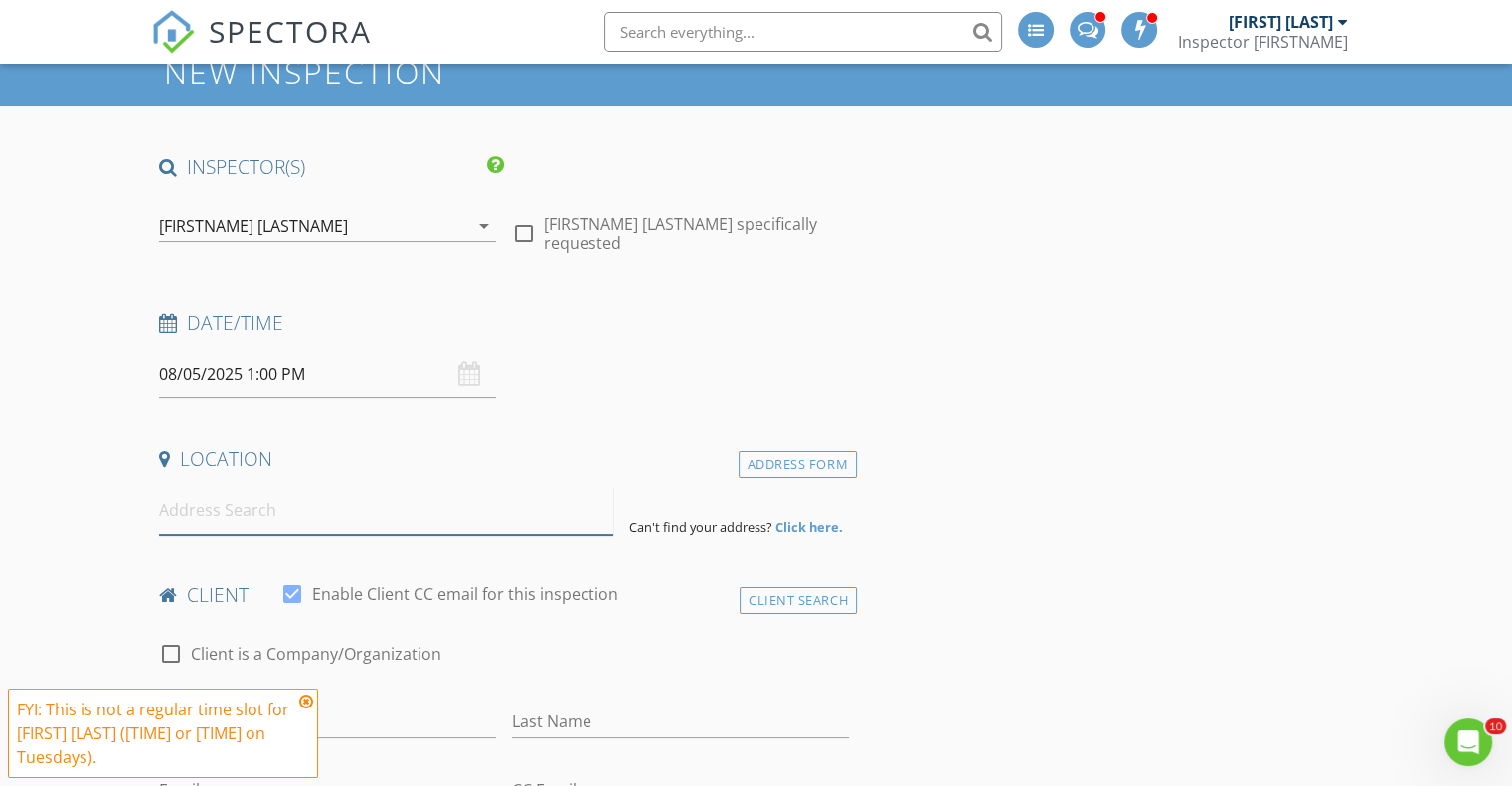 click at bounding box center (386, 510) 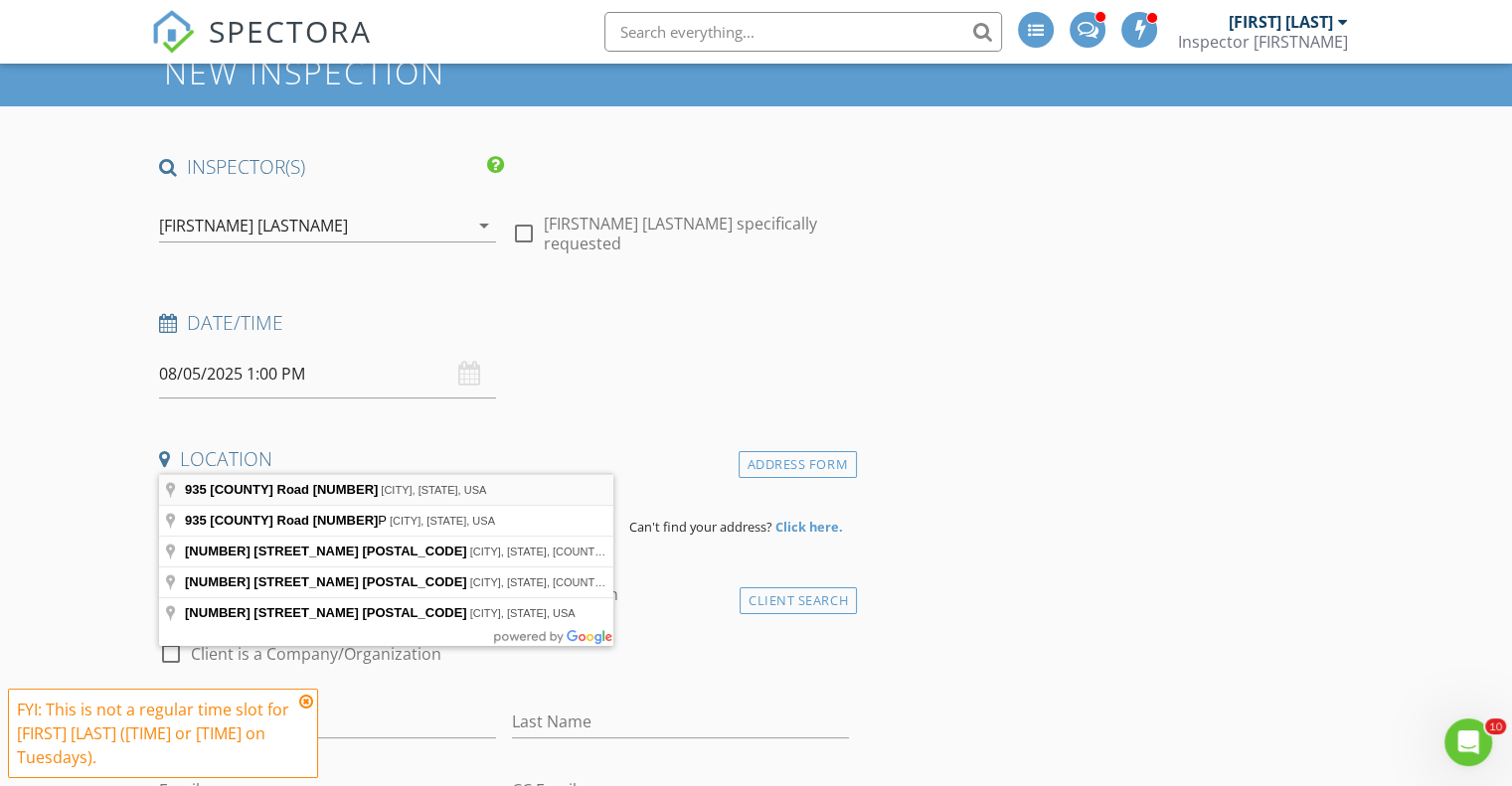 type on "935 County Road 229, Niota, TN, USA" 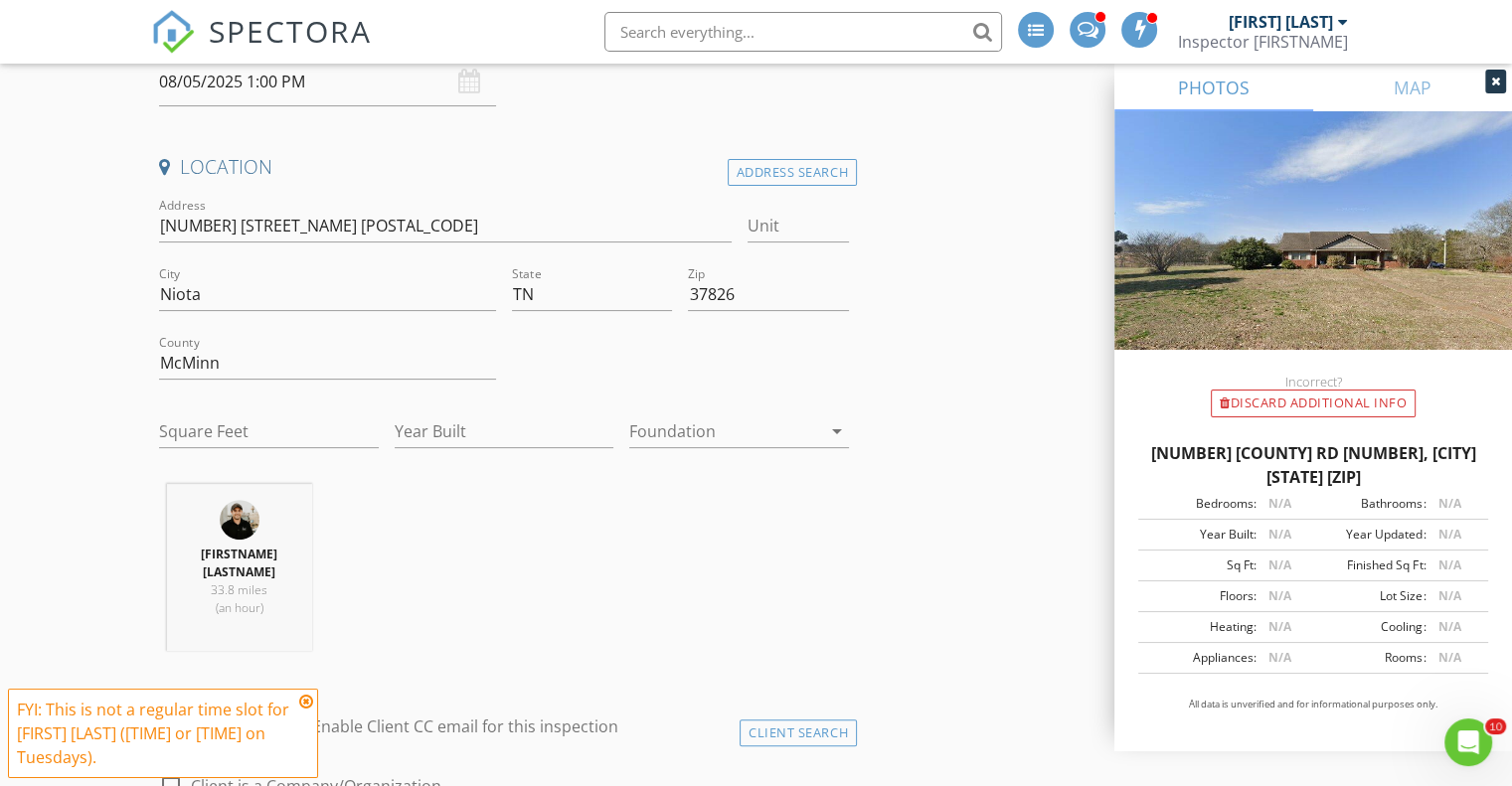 scroll, scrollTop: 497, scrollLeft: 0, axis: vertical 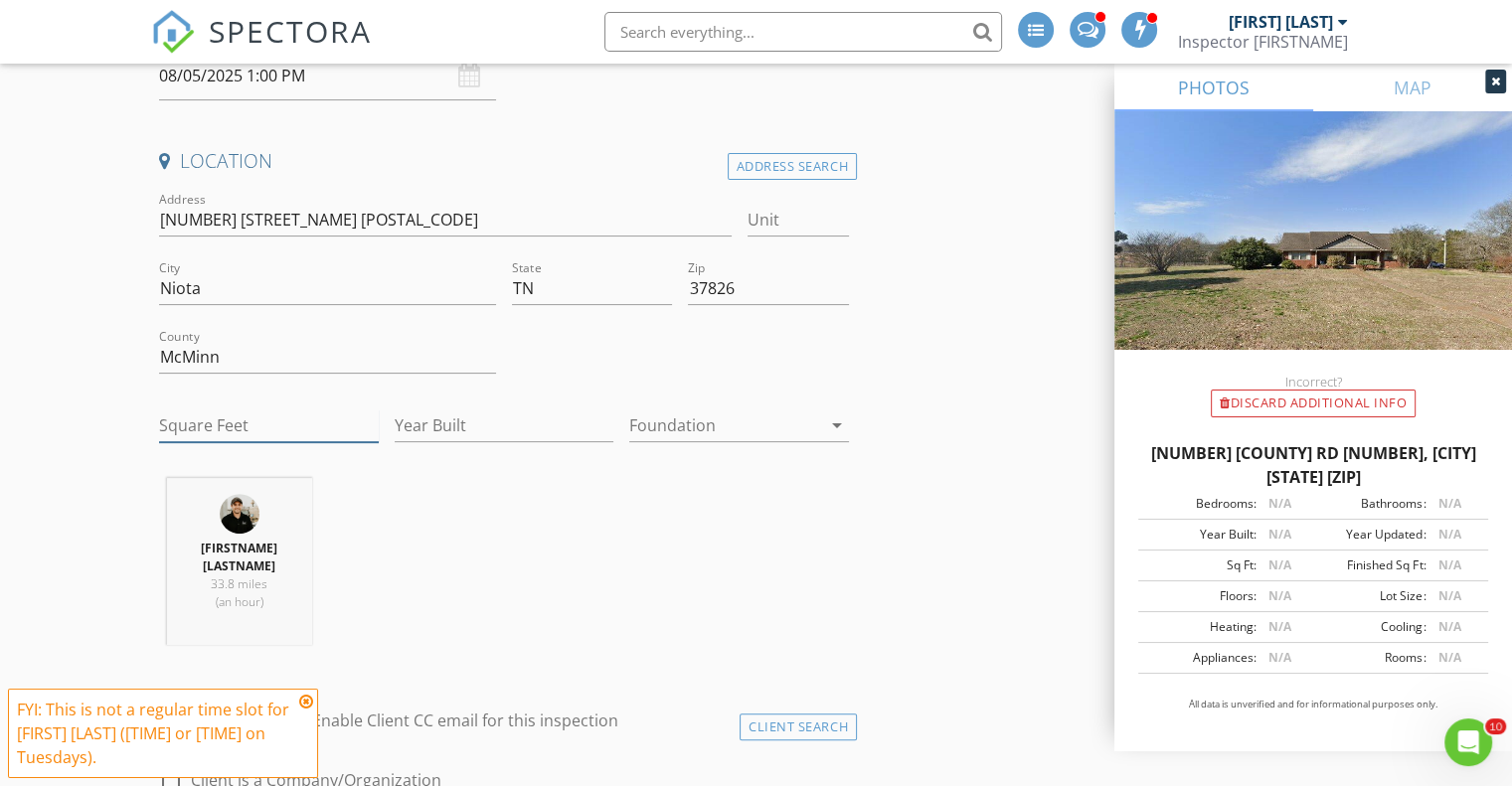 click on "Square Feet" at bounding box center [268, 425] 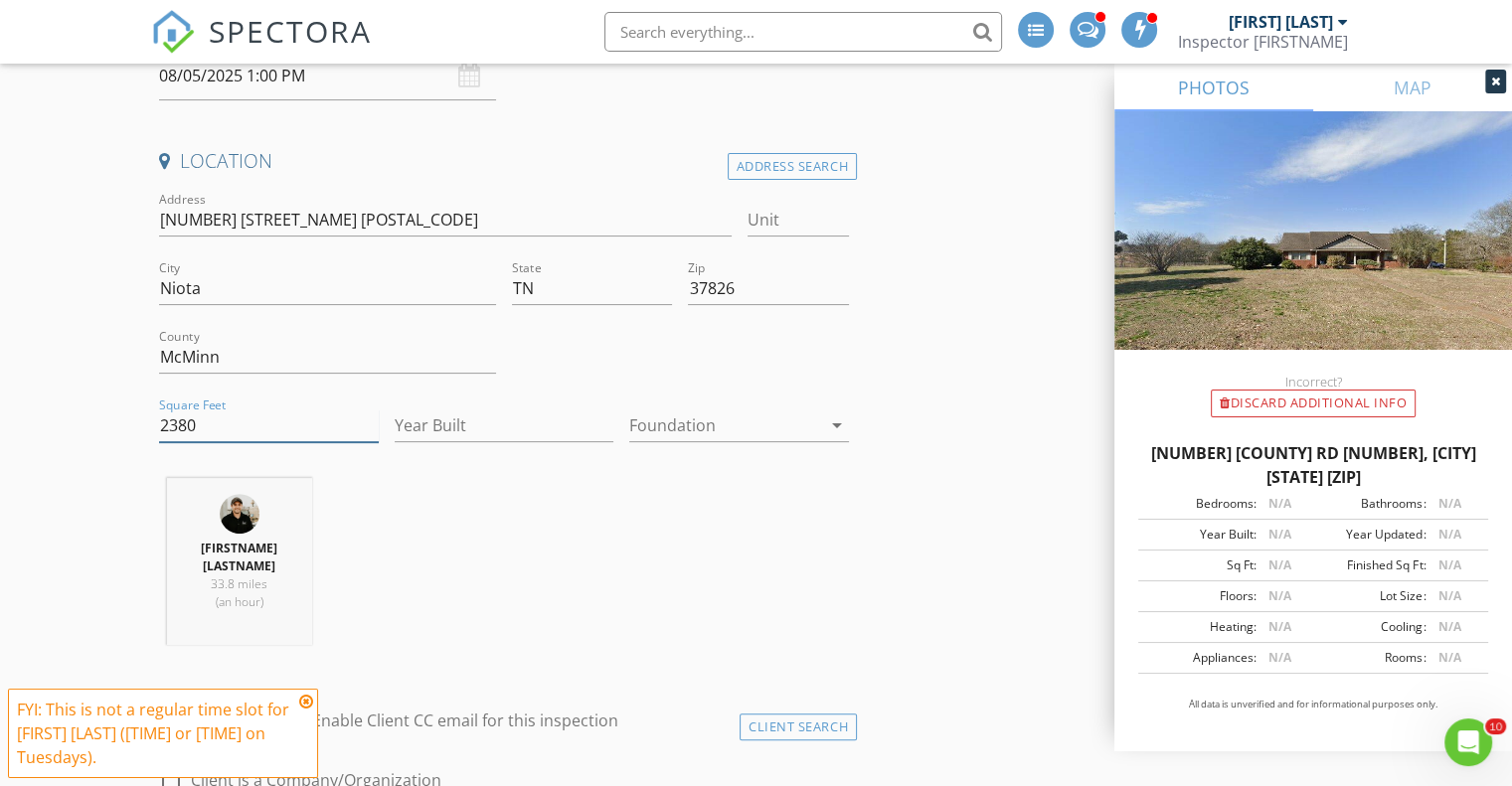 type on "2380" 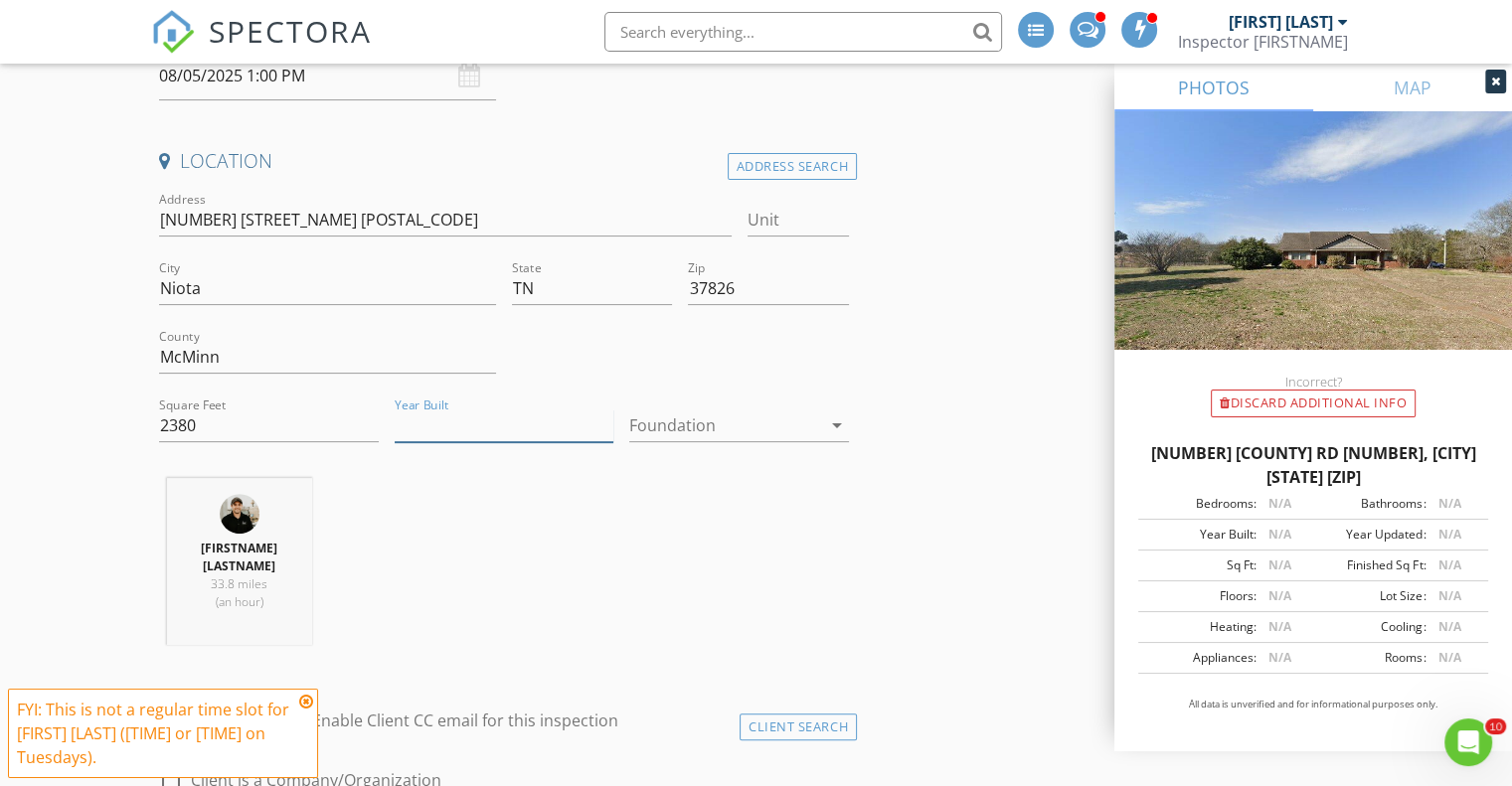 click on "Year Built" at bounding box center (504, 425) 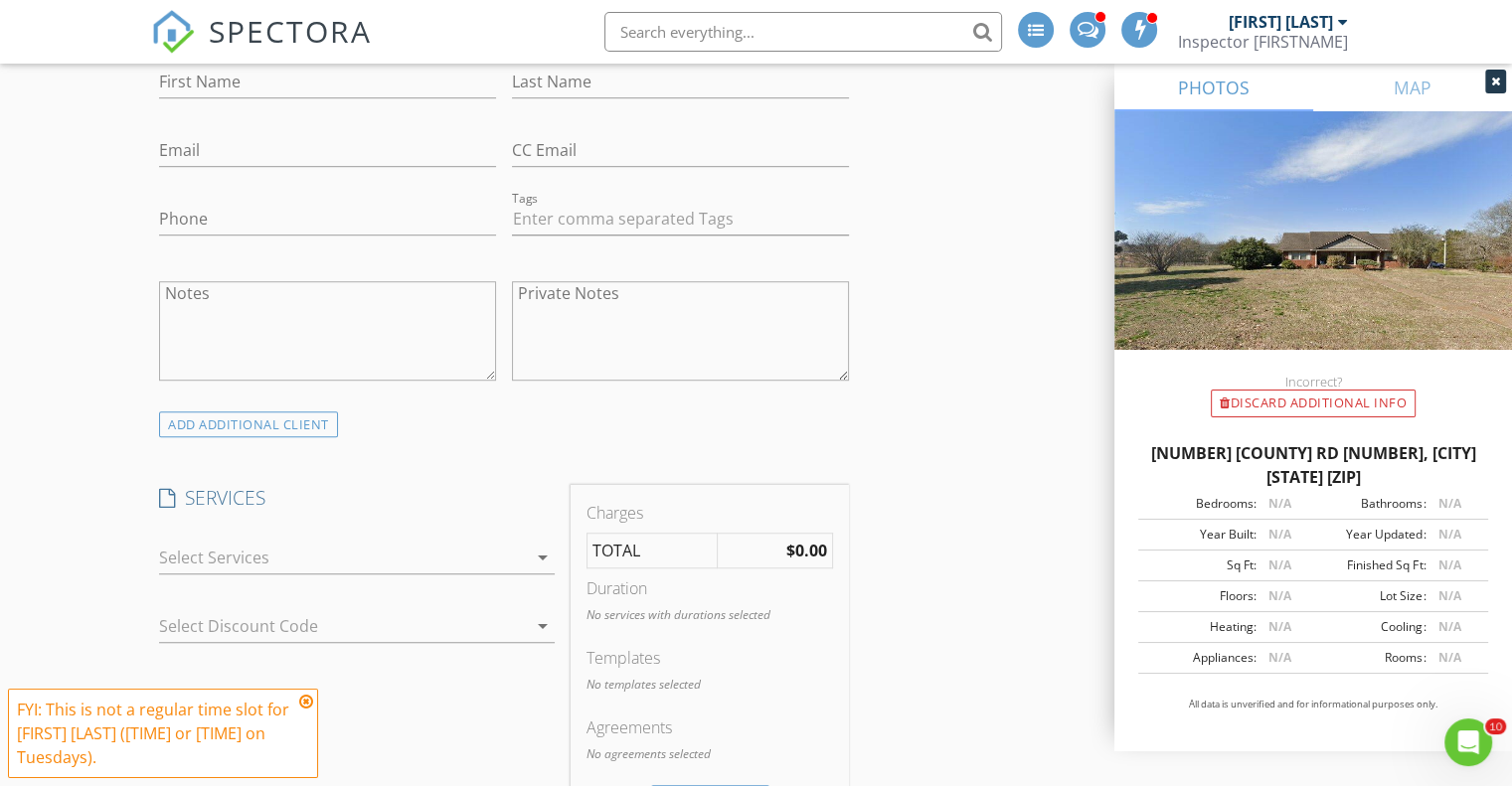 scroll, scrollTop: 1292, scrollLeft: 0, axis: vertical 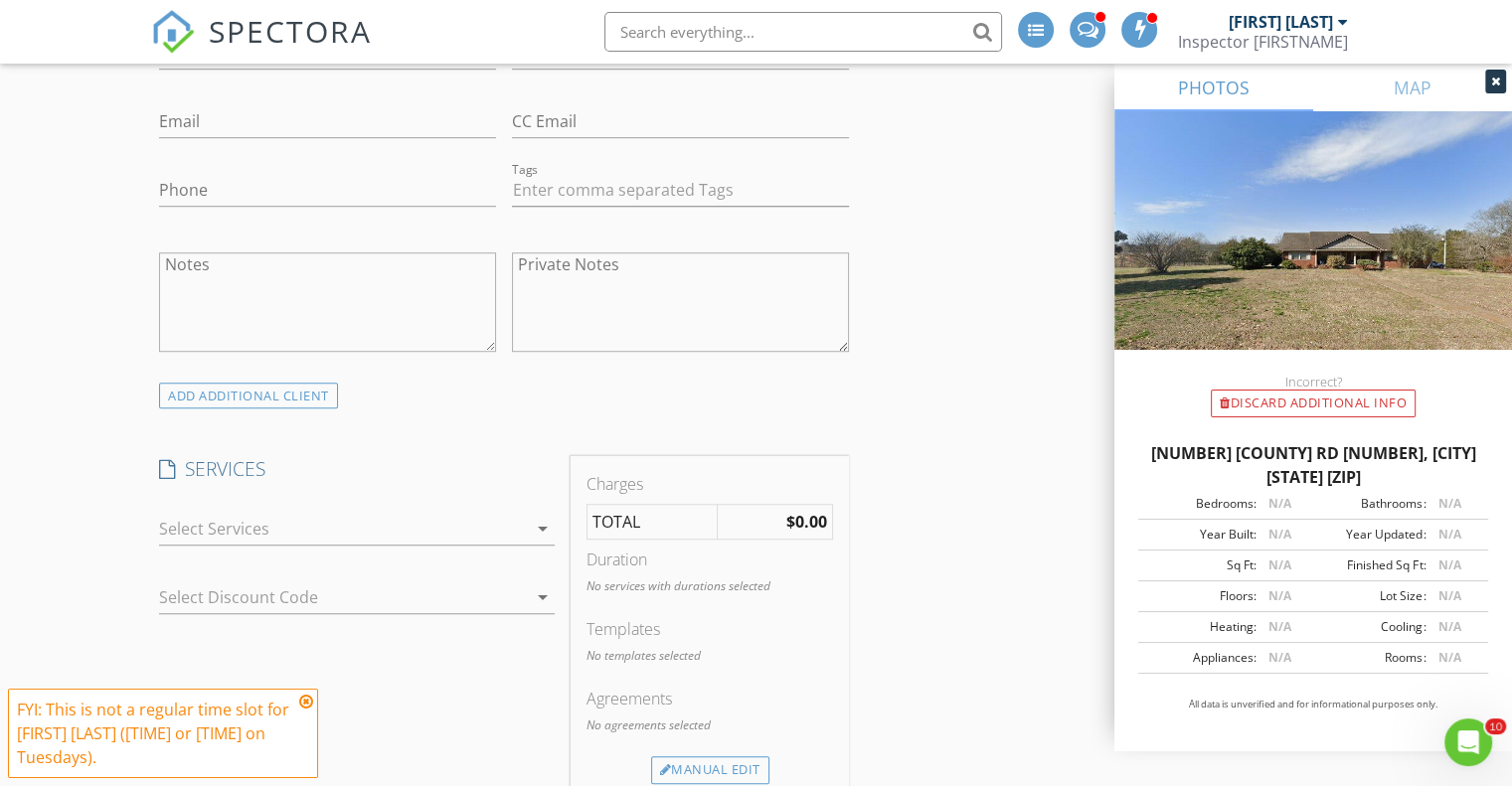 type on "2002" 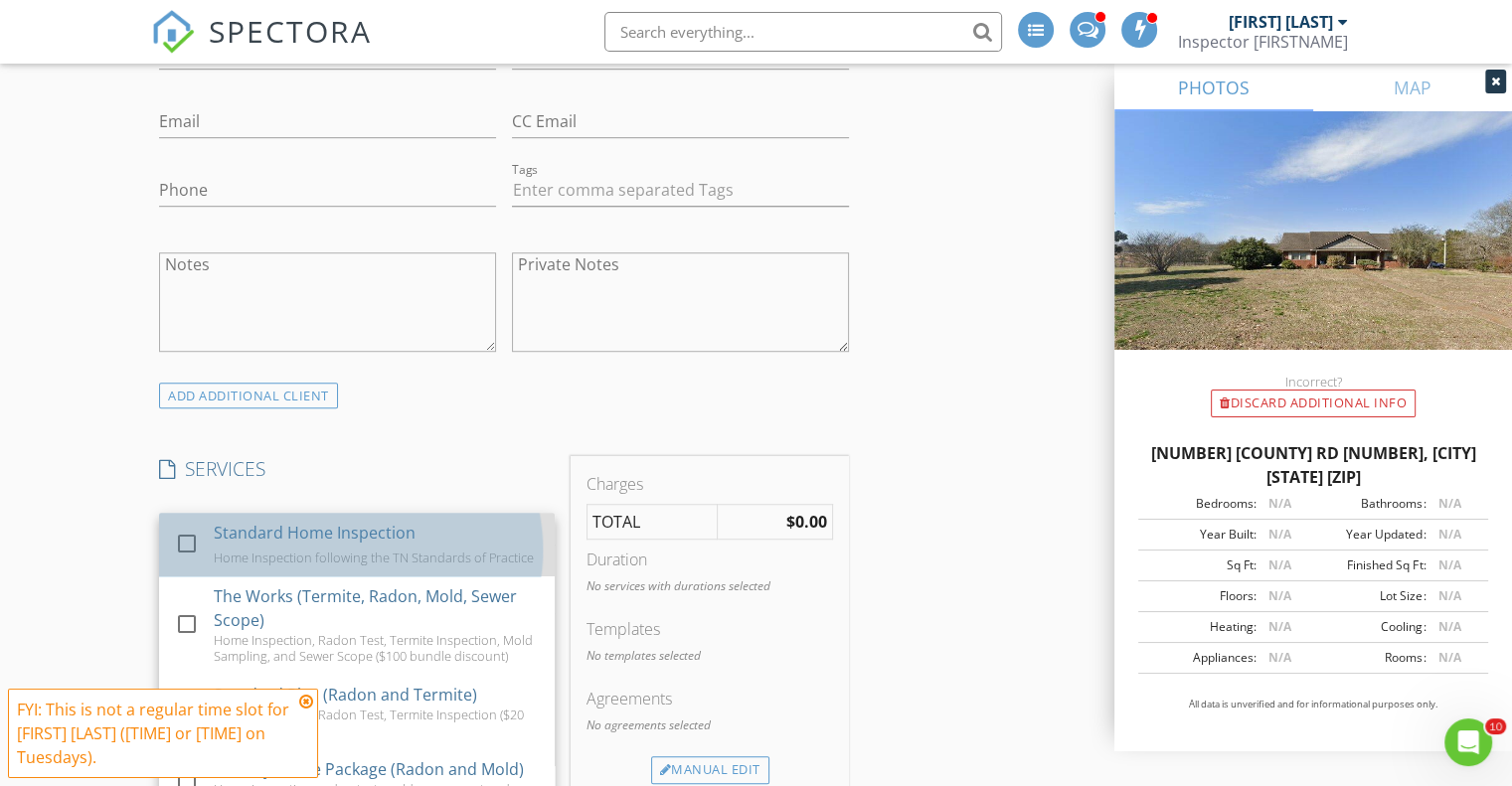 click on "Standard Home Inspection   Home Inspection following the TN Standards of Practice" at bounding box center [377, 545] 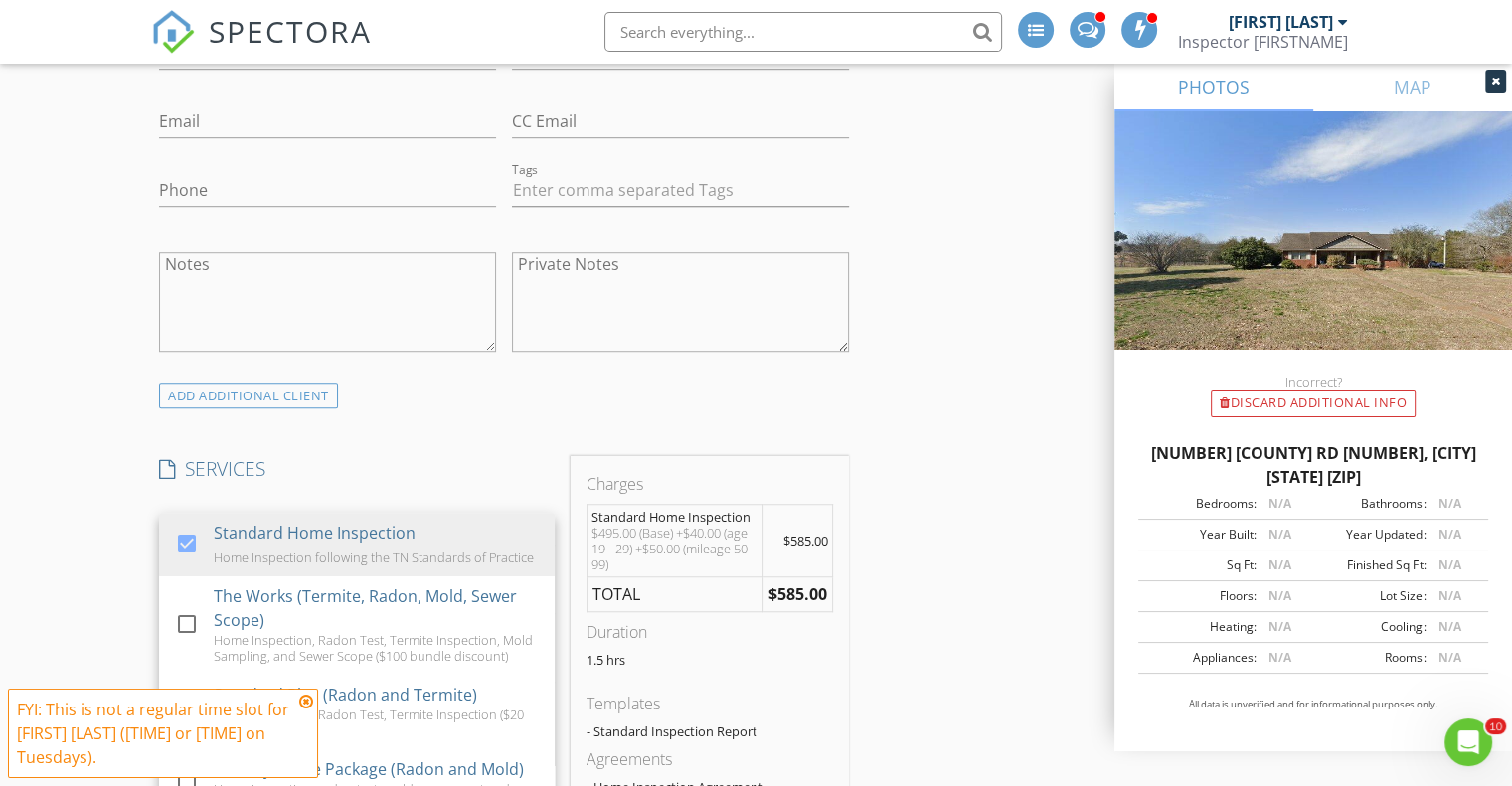 click on "INSPECTOR(S)
check_box_outline_blank   Dusty Jameson     check_box_outline_blank   Nick McNeely     check_box_outline_blank   Trey Utter     check_box   Colin Rhyne   PRIMARY   Colin Rhyne arrow_drop_down   check_box_outline_blank Colin Rhyne specifically requested
Date/Time
08/05/2025 1:00 PM
Location
Address Search       Address 935 County Rd 229   Unit   City Niota   State TN   Zip 37826   County McMinn     Square Feet 2380   Year Built 2002   Foundation arrow_drop_down     Colin Rhyne     33.8 miles     (an hour)
client
check_box Enable Client CC email for this inspection   Client Search     check_box_outline_blank Client is a Company/Organization     First Name   Last Name   Email   CC Email   Phone         Tags         Notes   Private Notes
ADD ADDITIONAL client
SERVICES" at bounding box center (504, 834) 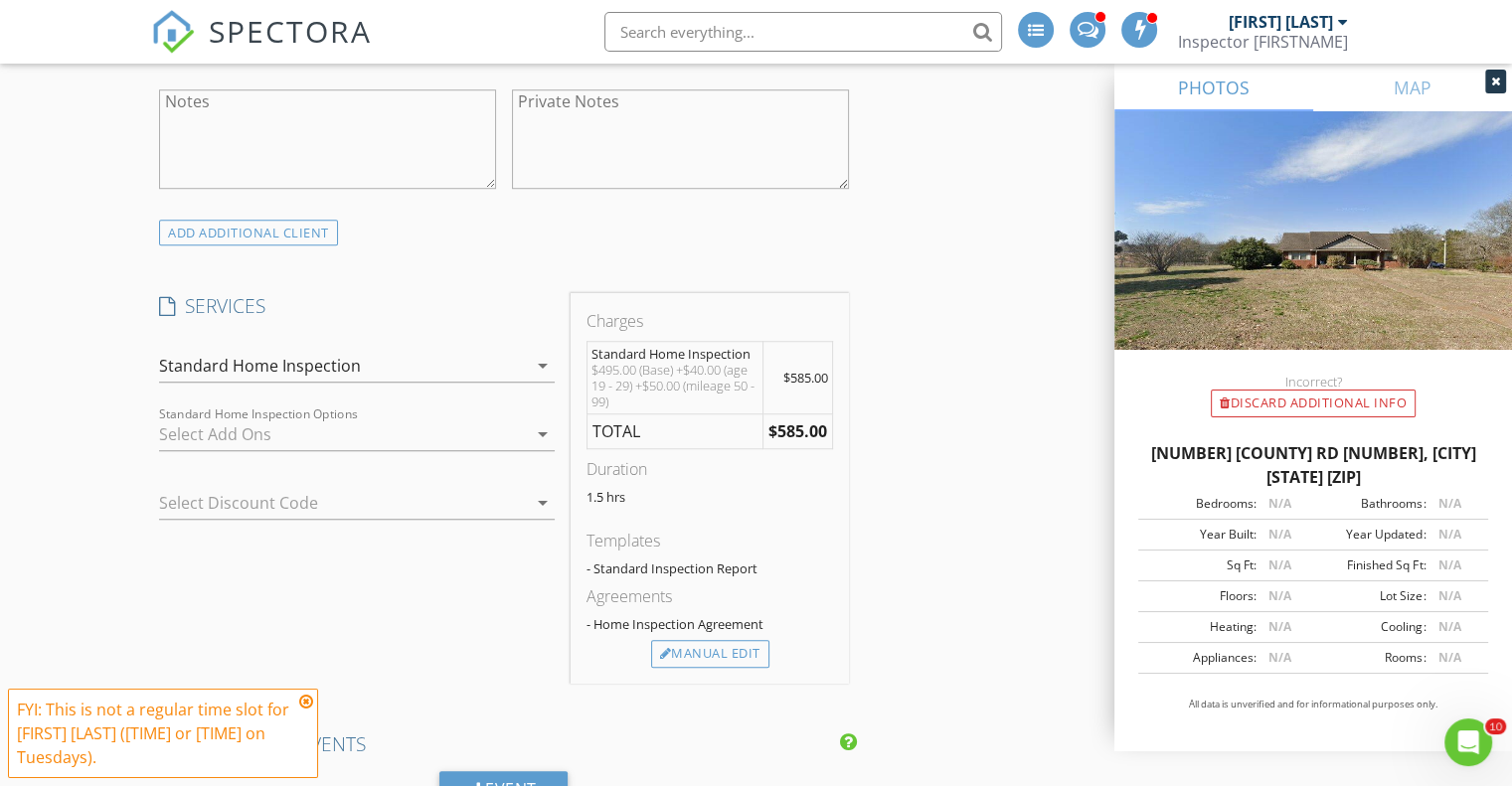 scroll, scrollTop: 1590, scrollLeft: 0, axis: vertical 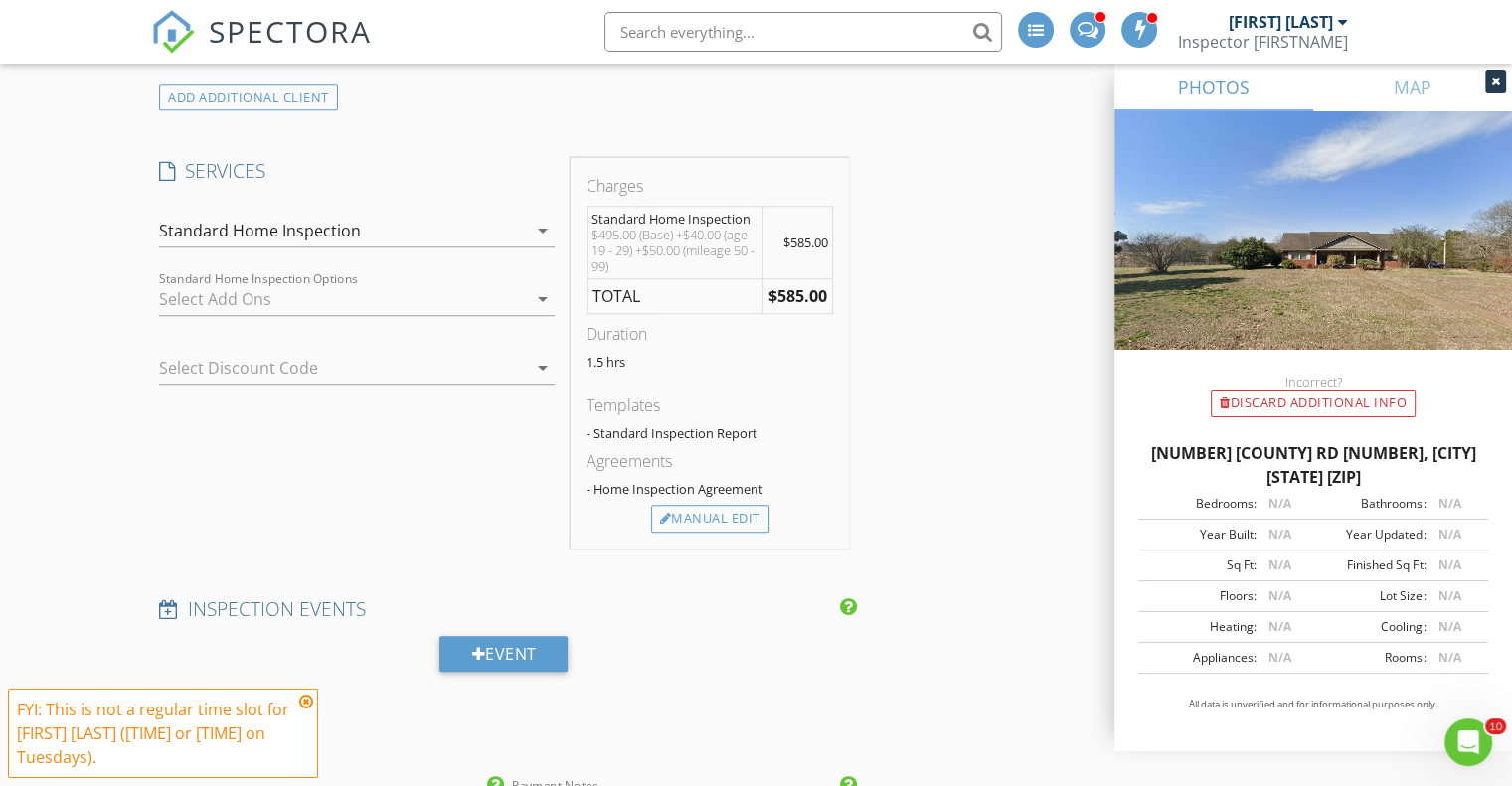 click at bounding box center [343, 299] 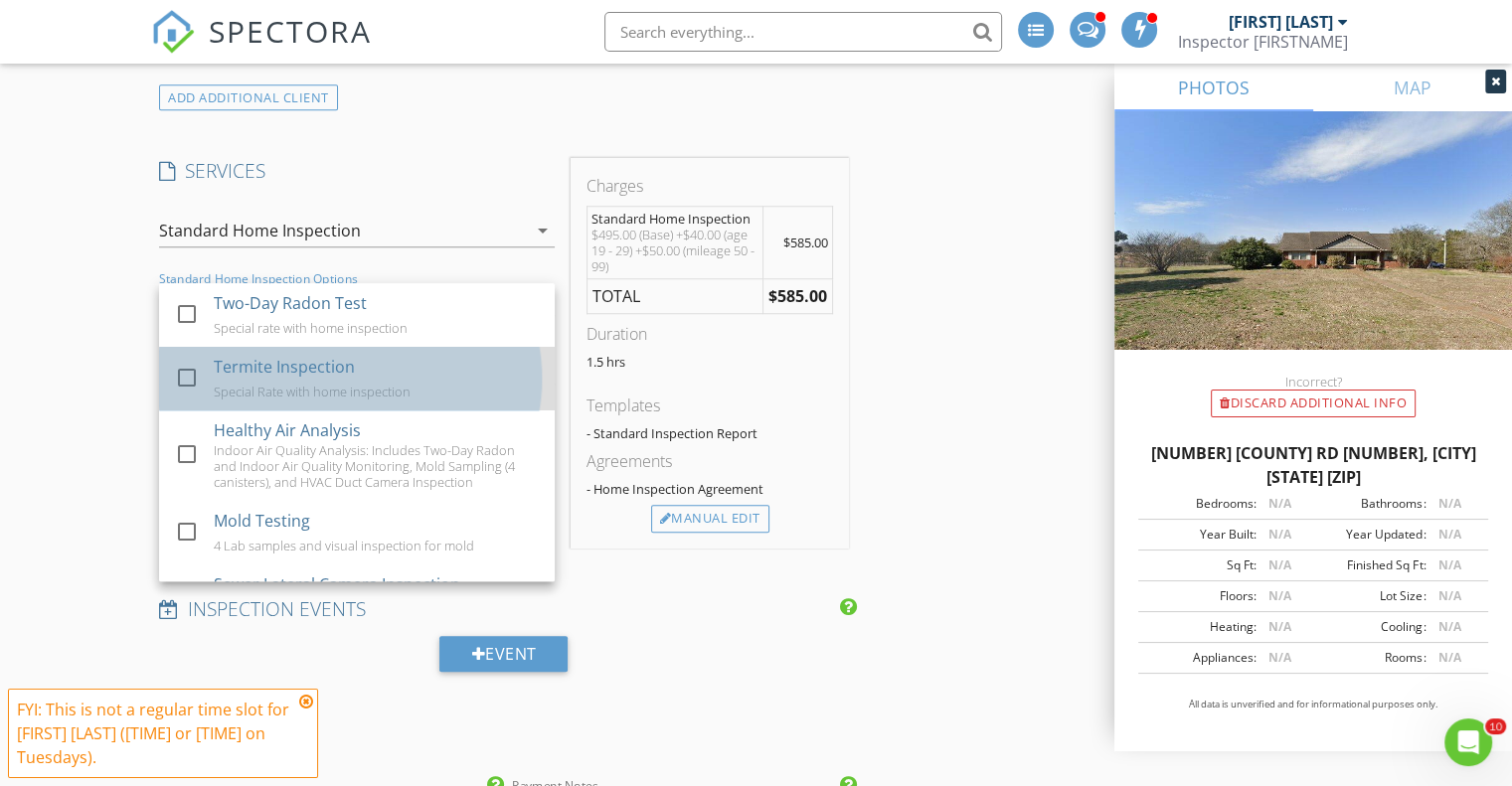 click on "Termite Inspection" at bounding box center [284, 367] 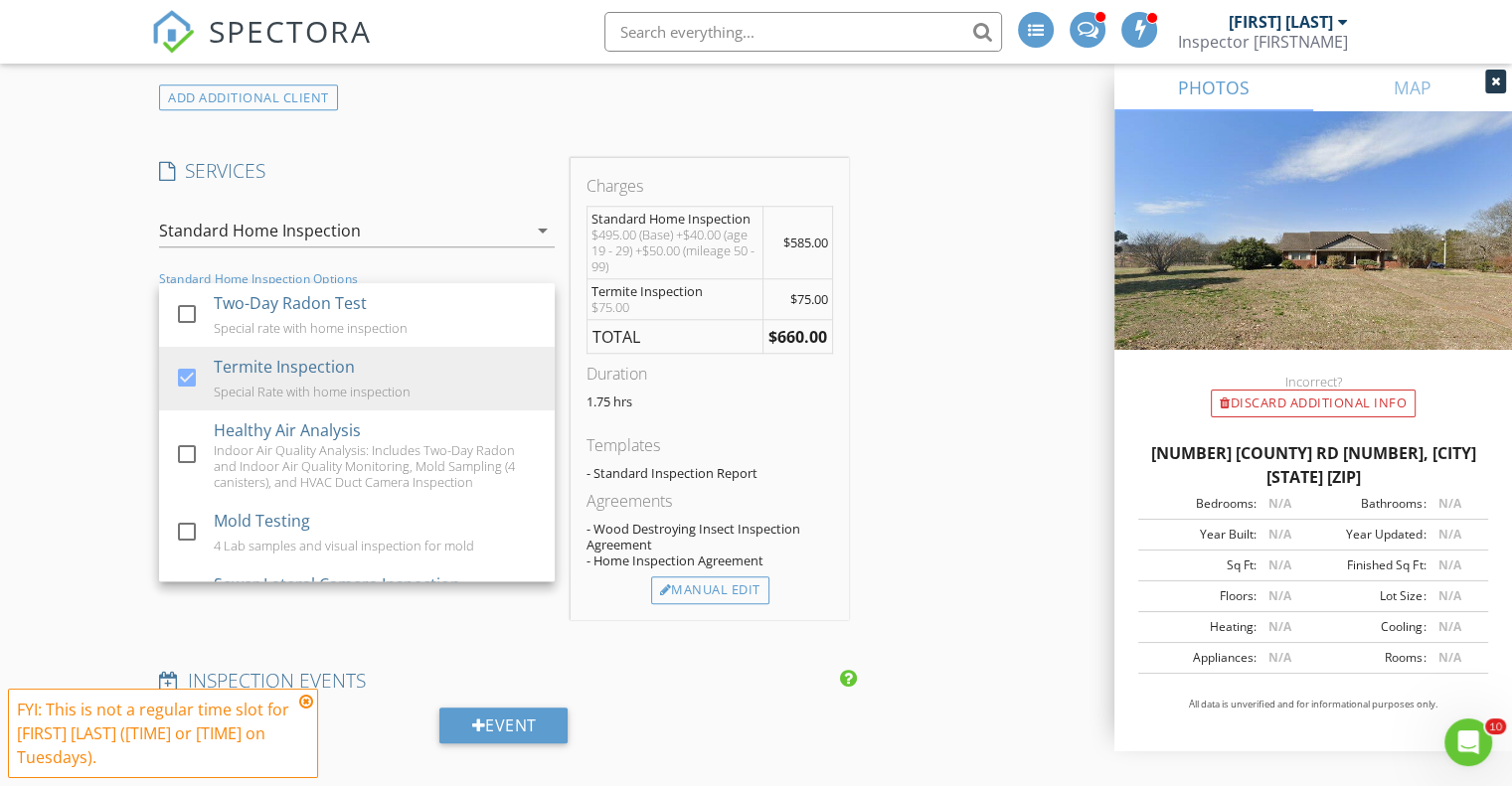click on "INSPECTOR(S)
check_box_outline_blank   Dusty Jameson     check_box_outline_blank   Nick McNeely     check_box_outline_blank   Trey Utter     check_box   Colin Rhyne   PRIMARY   Colin Rhyne arrow_drop_down   check_box_outline_blank Colin Rhyne specifically requested
Date/Time
08/05/2025 1:00 PM
Location
Address Search       Address 935 County Rd 229   Unit   City Niota   State TN   Zip 37826   County McMinn     Square Feet 2380   Year Built 2002   Foundation arrow_drop_down     Colin Rhyne     33.8 miles     (an hour)
client
check_box Enable Client CC email for this inspection   Client Search     check_box_outline_blank Client is a Company/Organization     First Name   Last Name   Email   CC Email   Phone         Tags         Notes   Private Notes
ADD ADDITIONAL client
check_box   Standard Home Inspection" at bounding box center (756, 630) 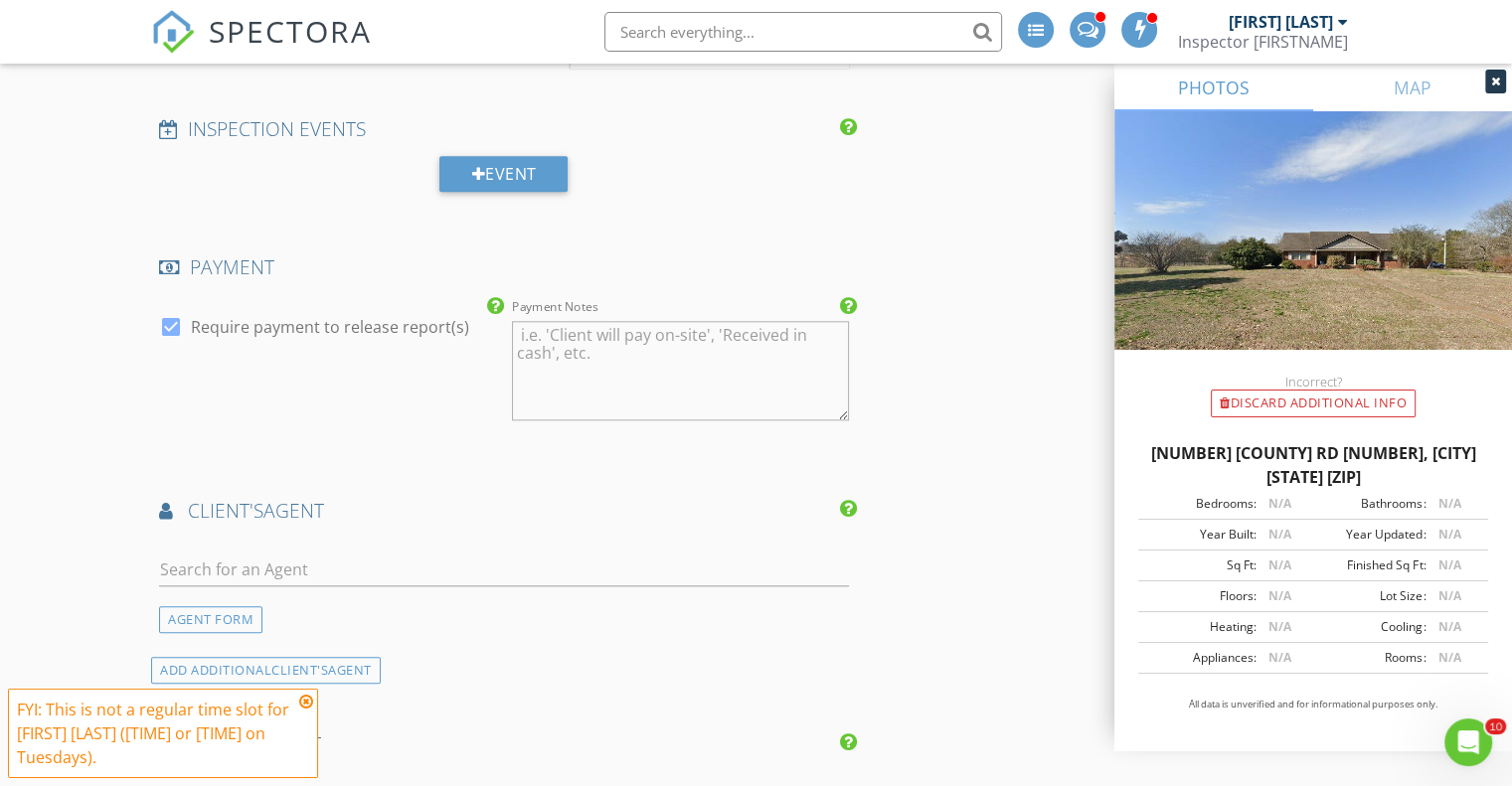 scroll, scrollTop: 2186, scrollLeft: 0, axis: vertical 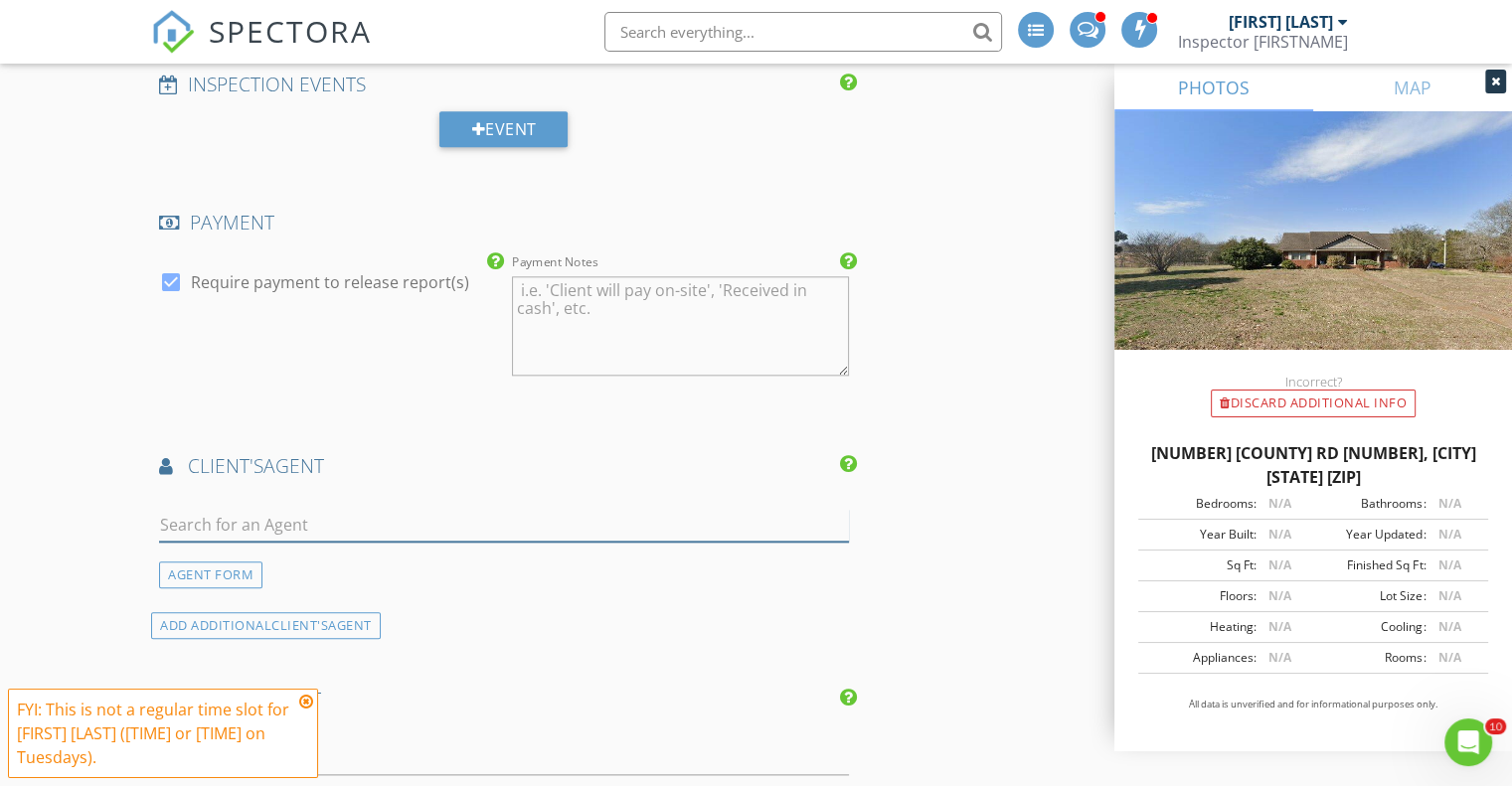 click at bounding box center (504, 525) 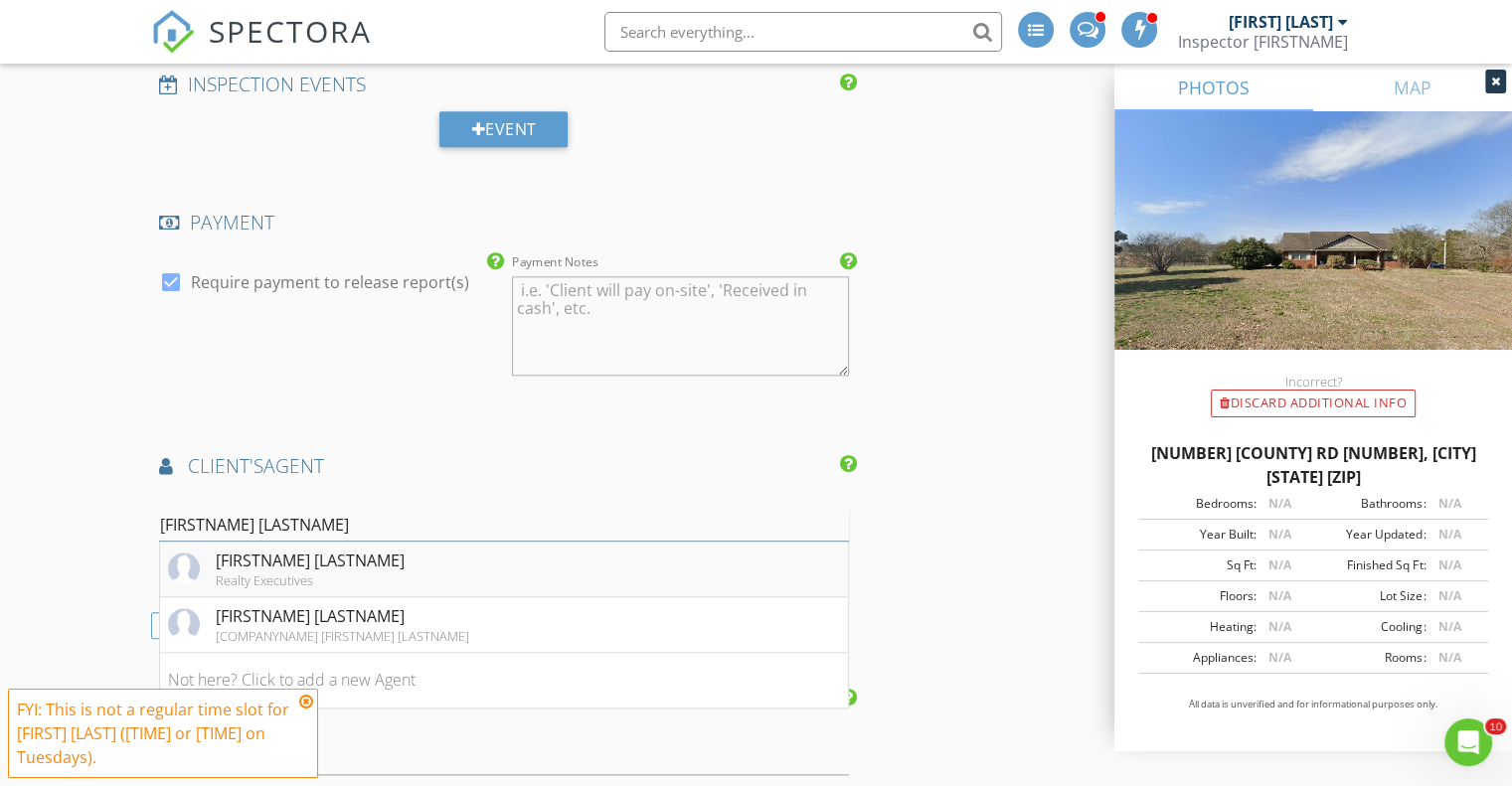 type on "scott wilson" 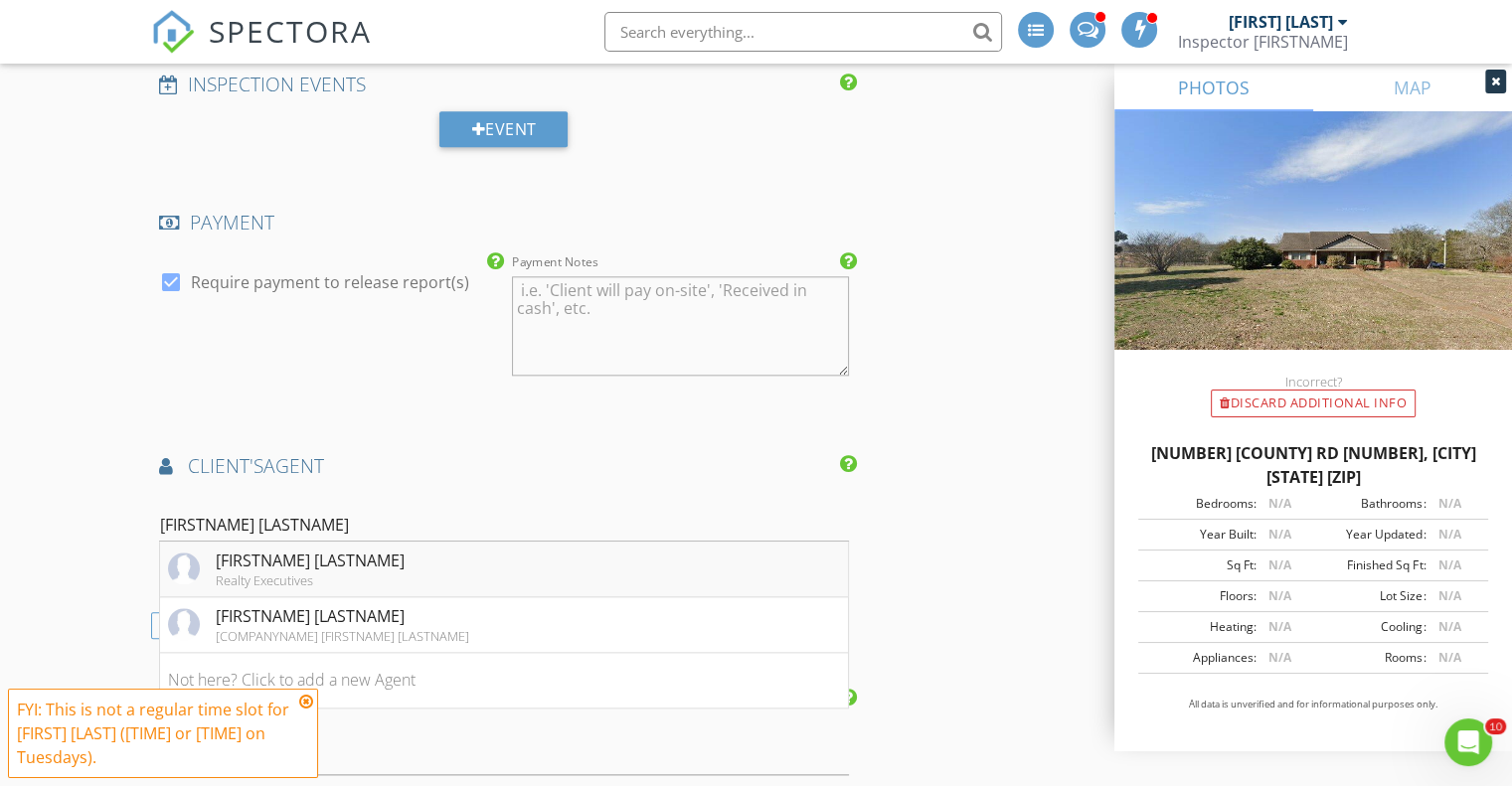 click on "Scott Wilson
Realty Executives" at bounding box center (504, 569) 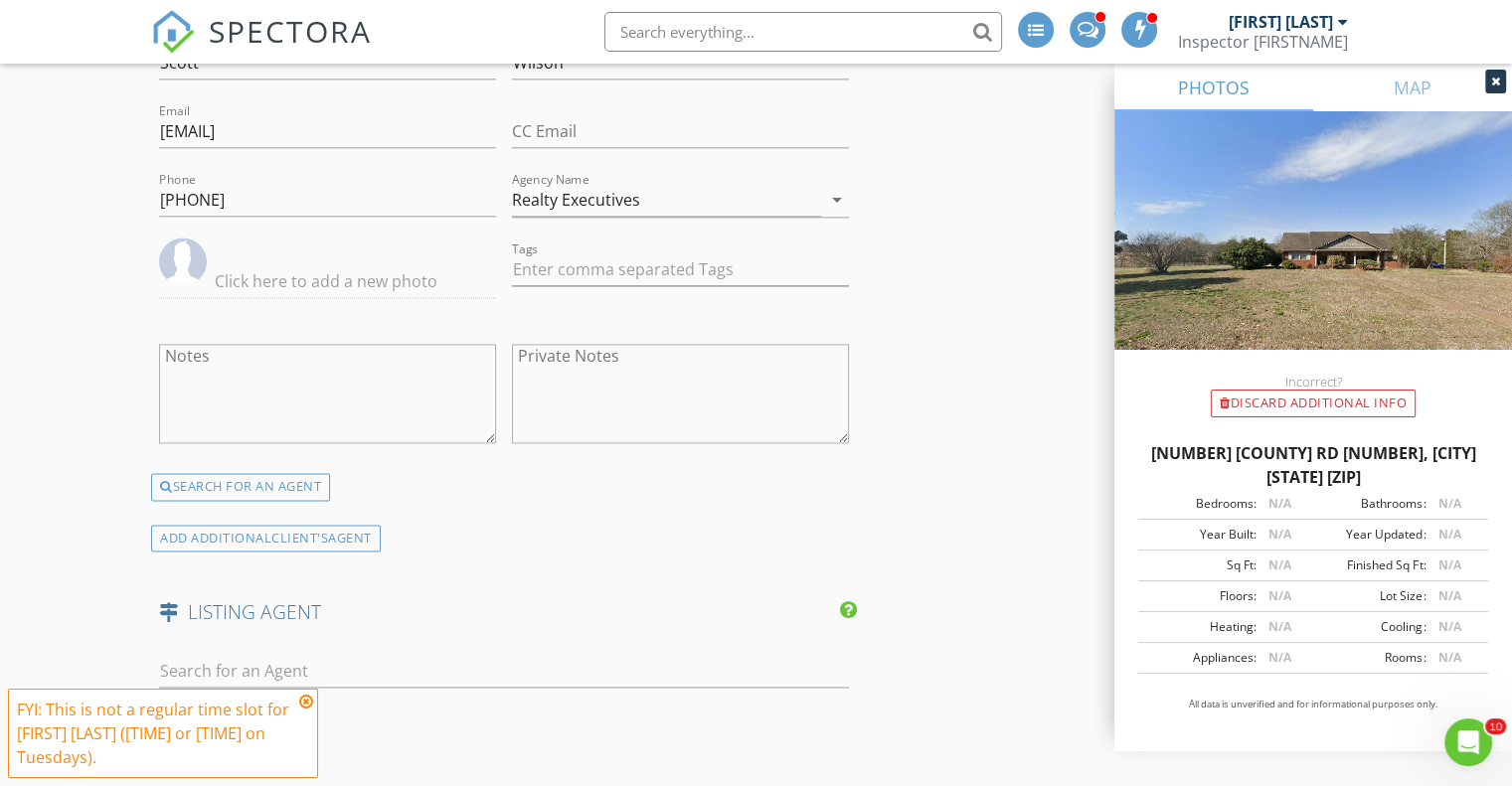 scroll, scrollTop: 2683, scrollLeft: 0, axis: vertical 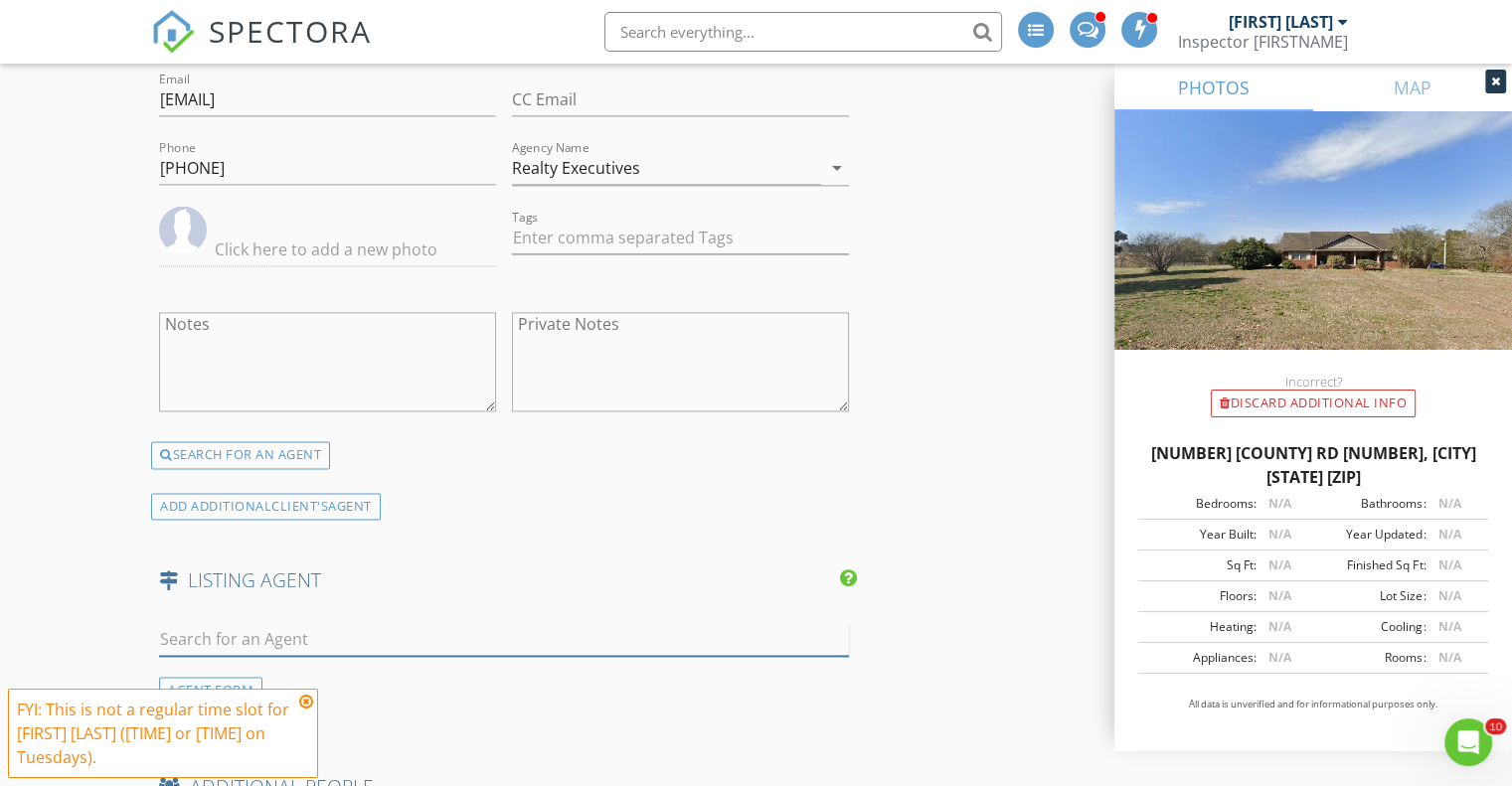 click at bounding box center (504, 639) 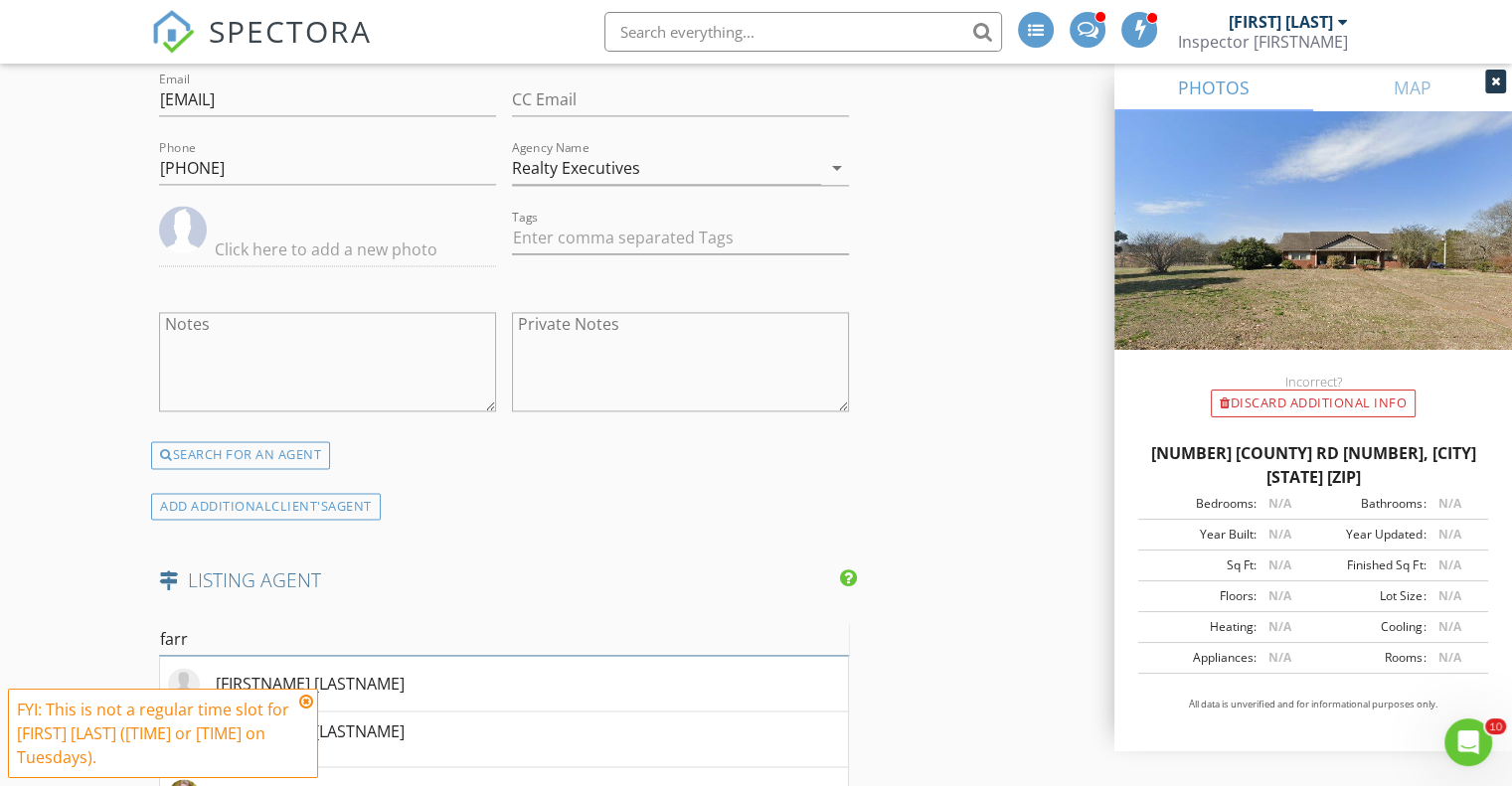 scroll, scrollTop: 2882, scrollLeft: 0, axis: vertical 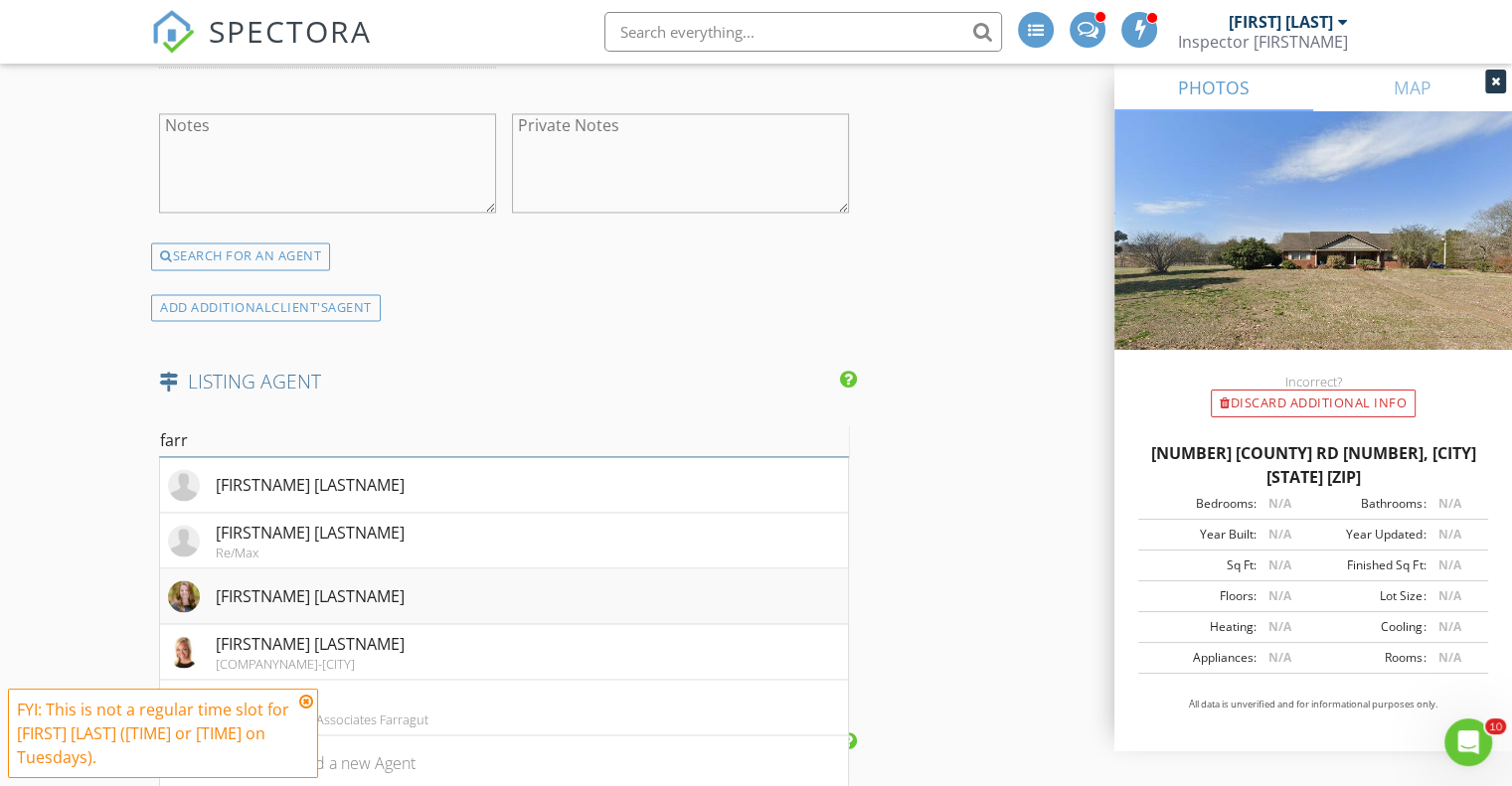 type on "farr" 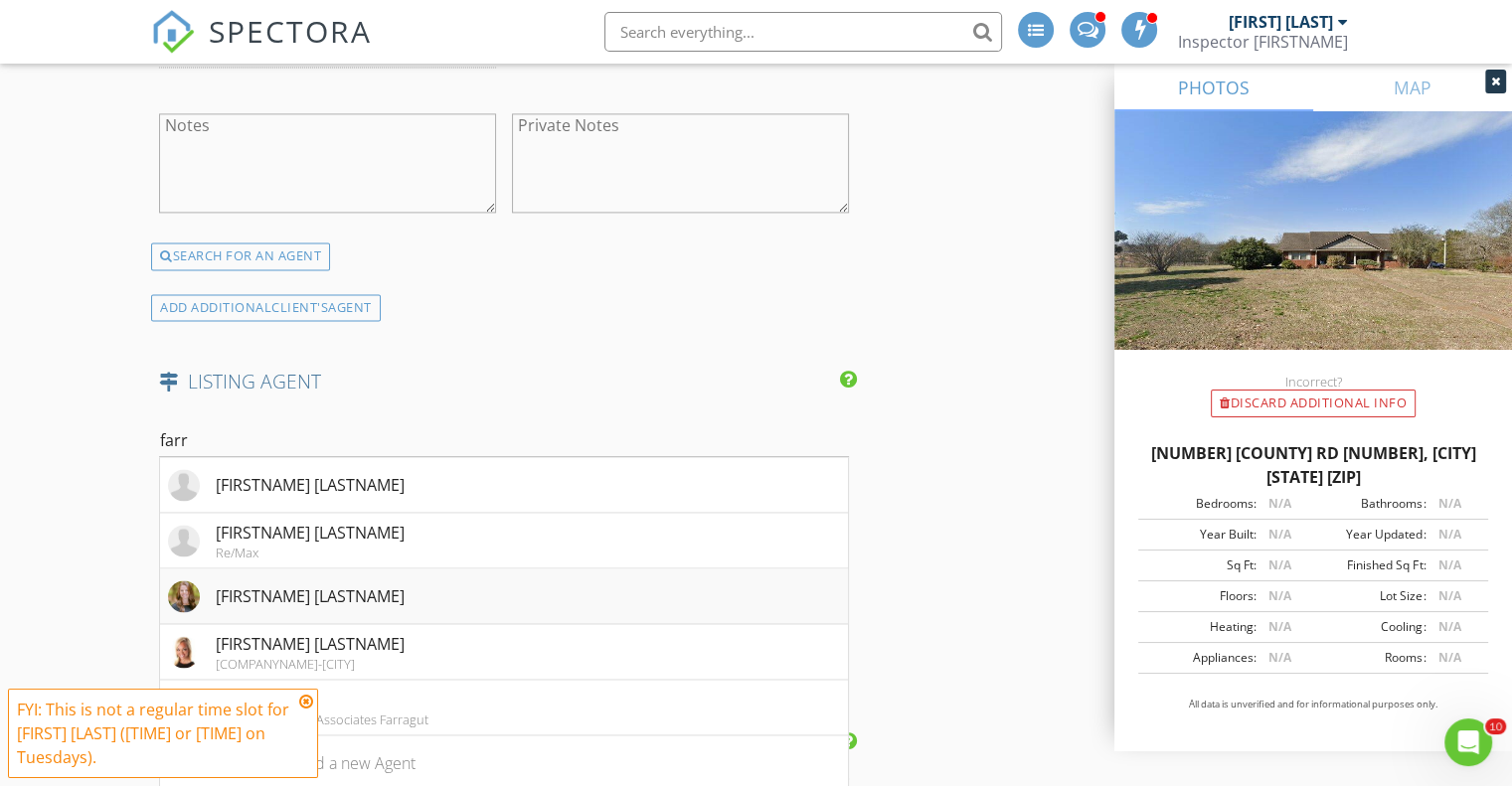 click on "[FIRST] [LAST]" at bounding box center (504, 596) 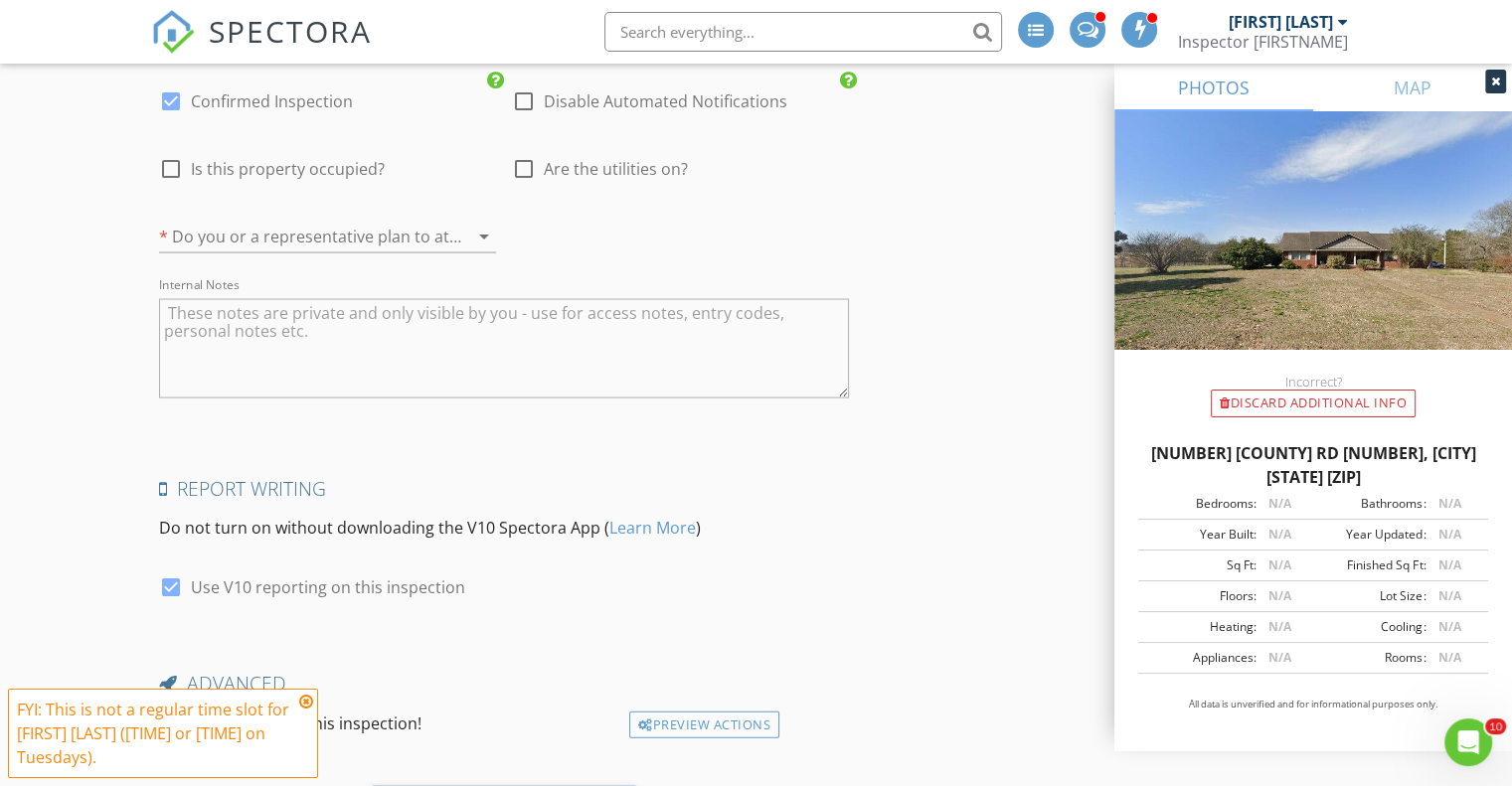 scroll, scrollTop: 4044, scrollLeft: 0, axis: vertical 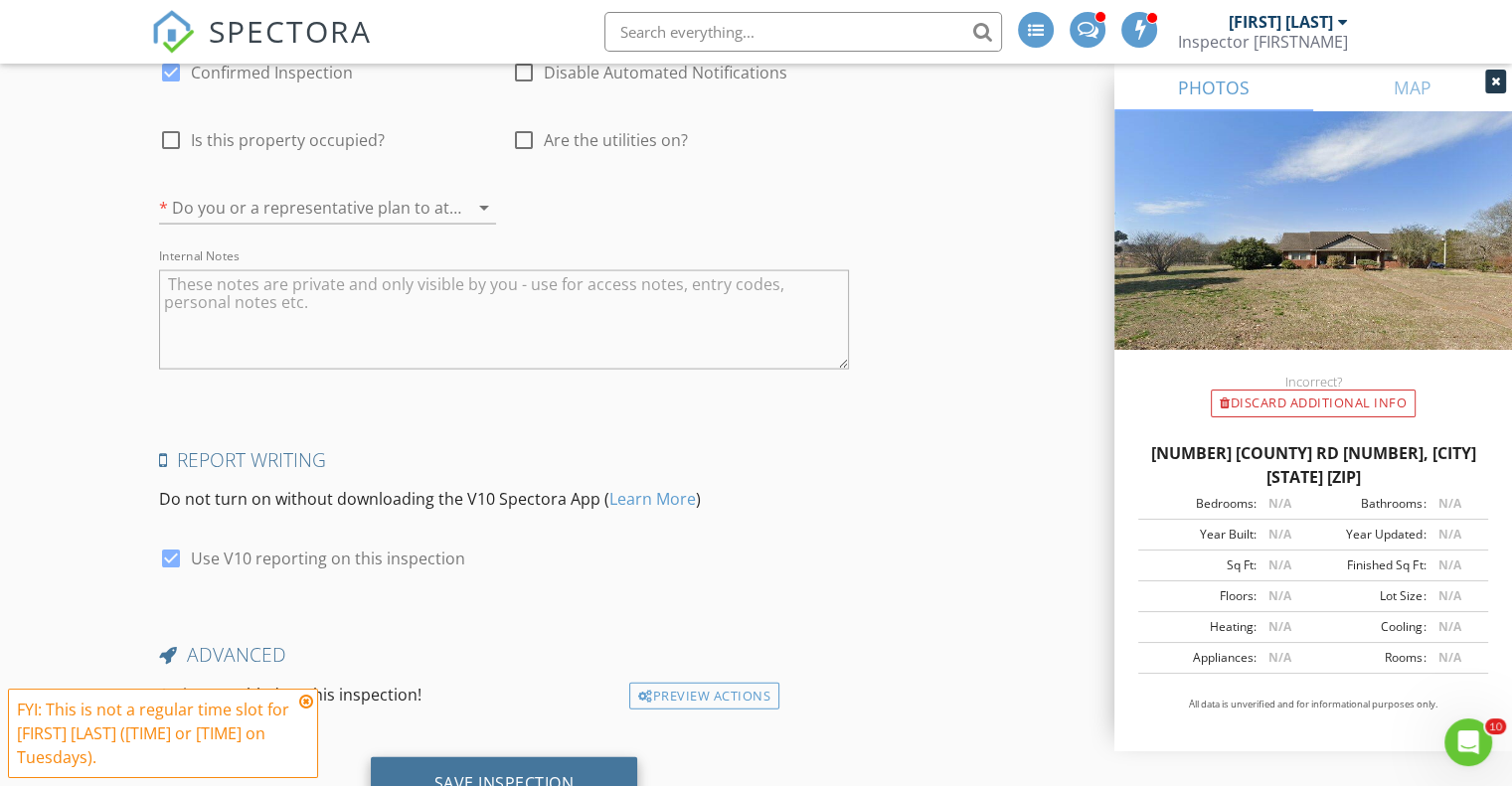 click on "Save Inspection" at bounding box center (504, 783) 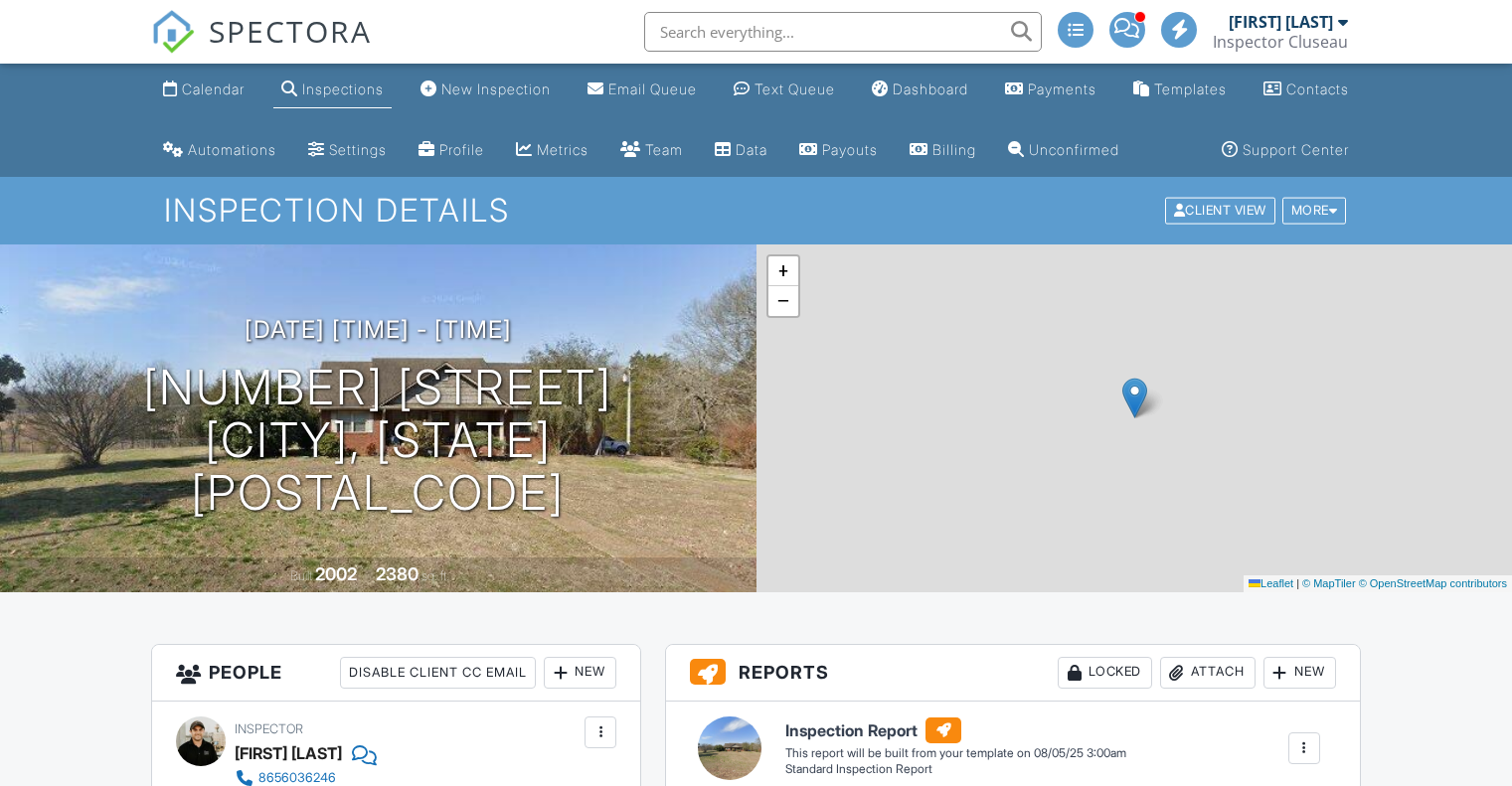 scroll, scrollTop: 0, scrollLeft: 0, axis: both 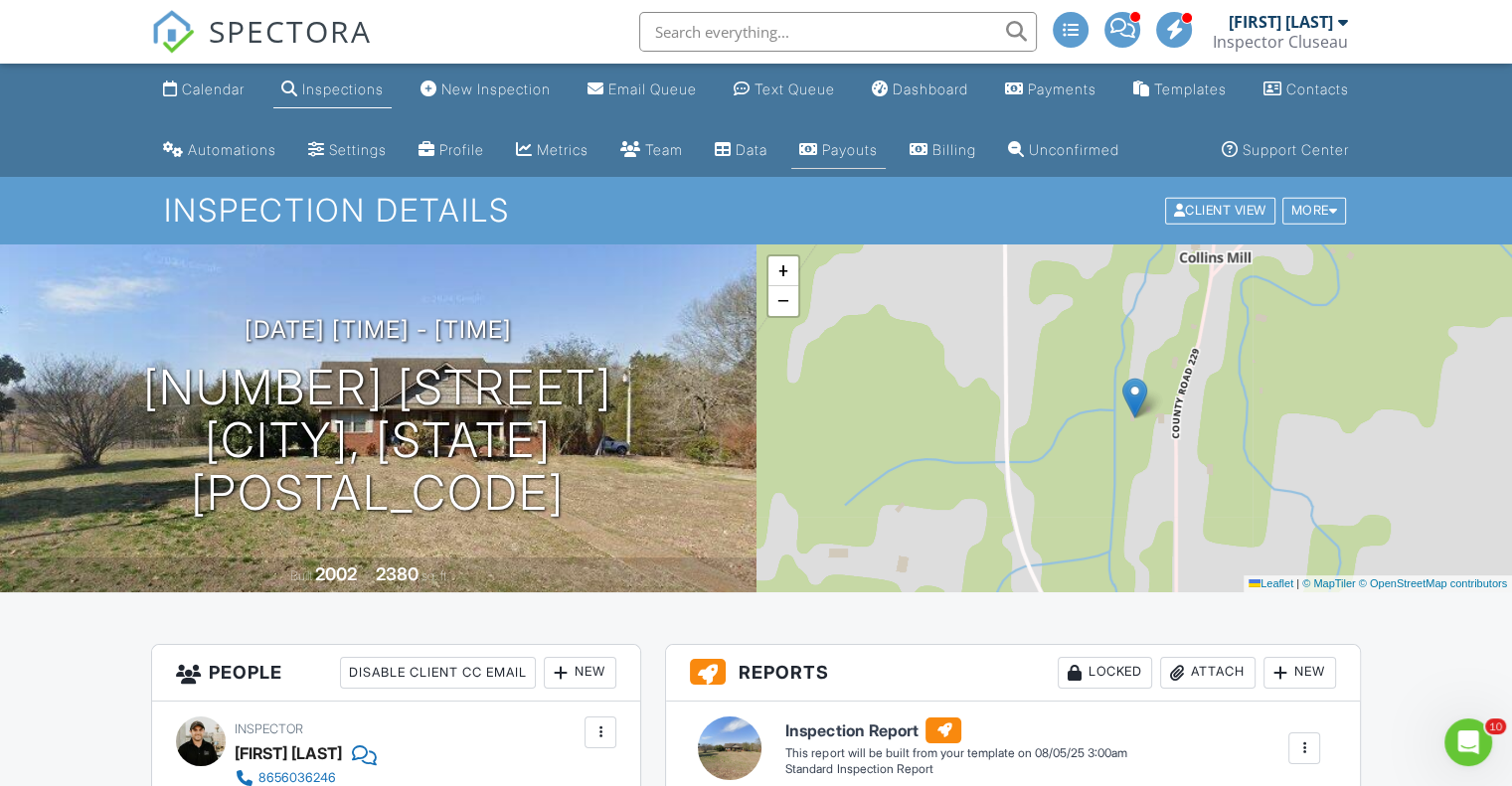 click on "Payouts" at bounding box center [838, 150] 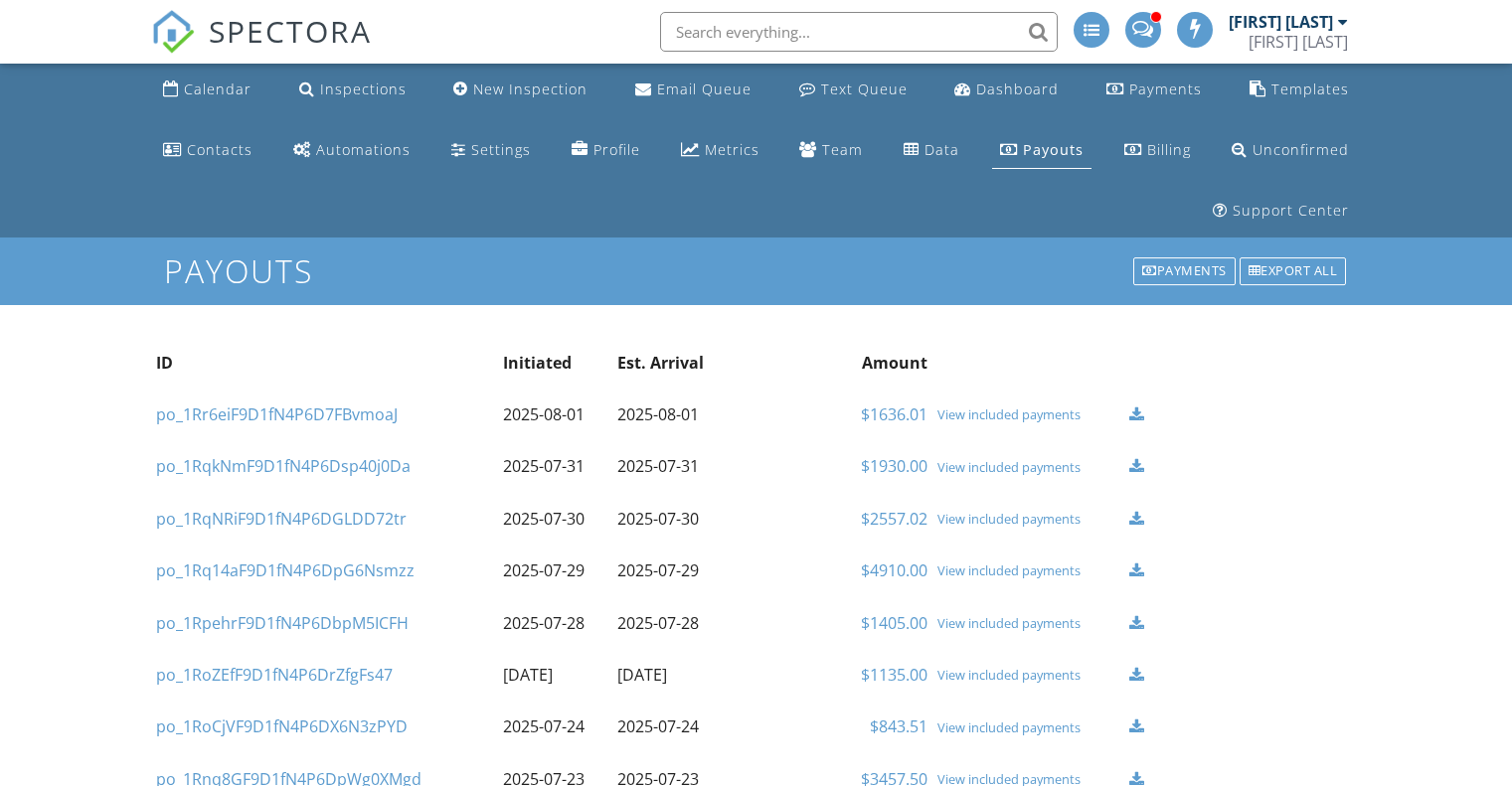 scroll, scrollTop: 0, scrollLeft: 0, axis: both 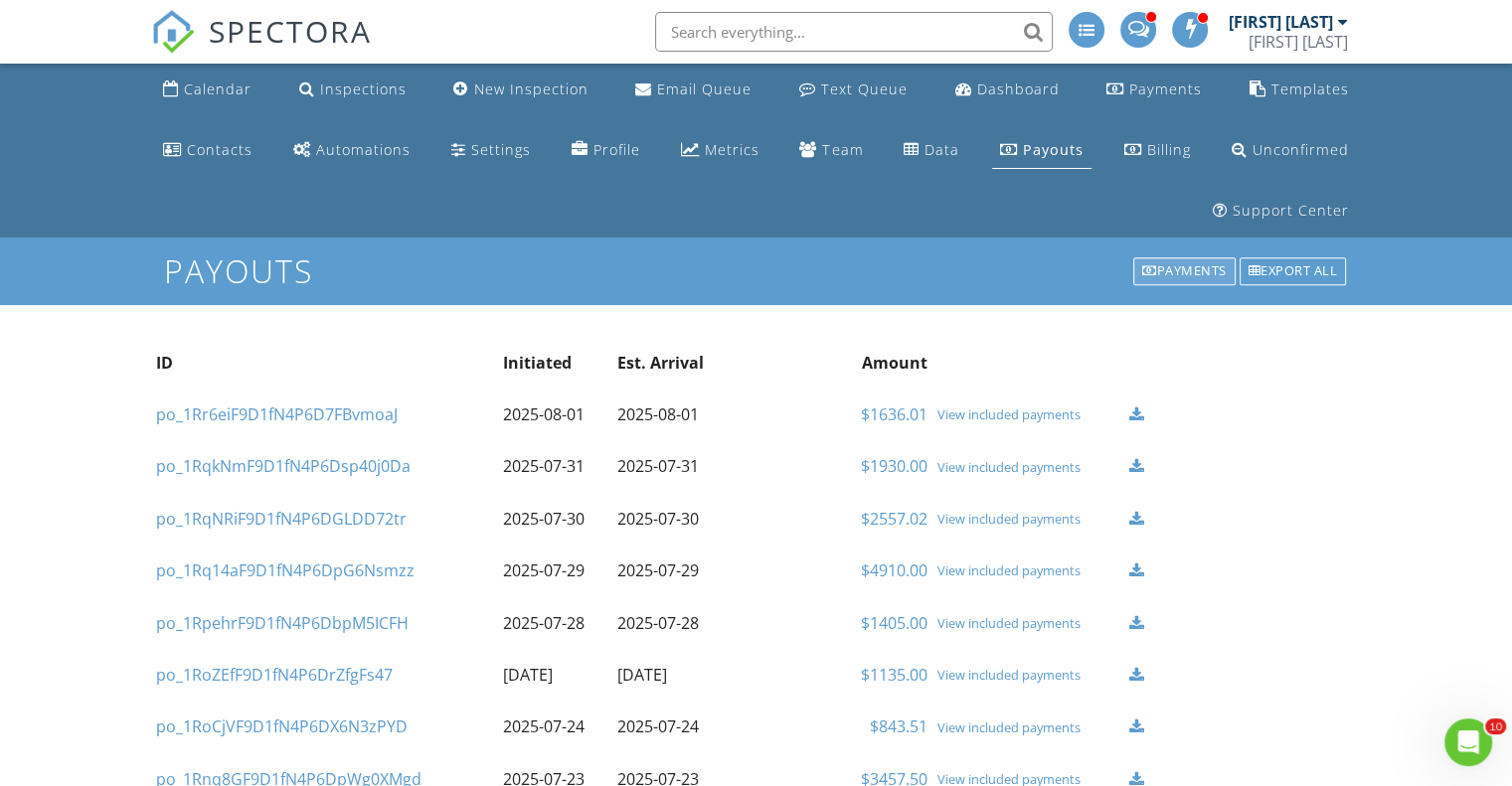 click on "Payments" at bounding box center [1184, 271] 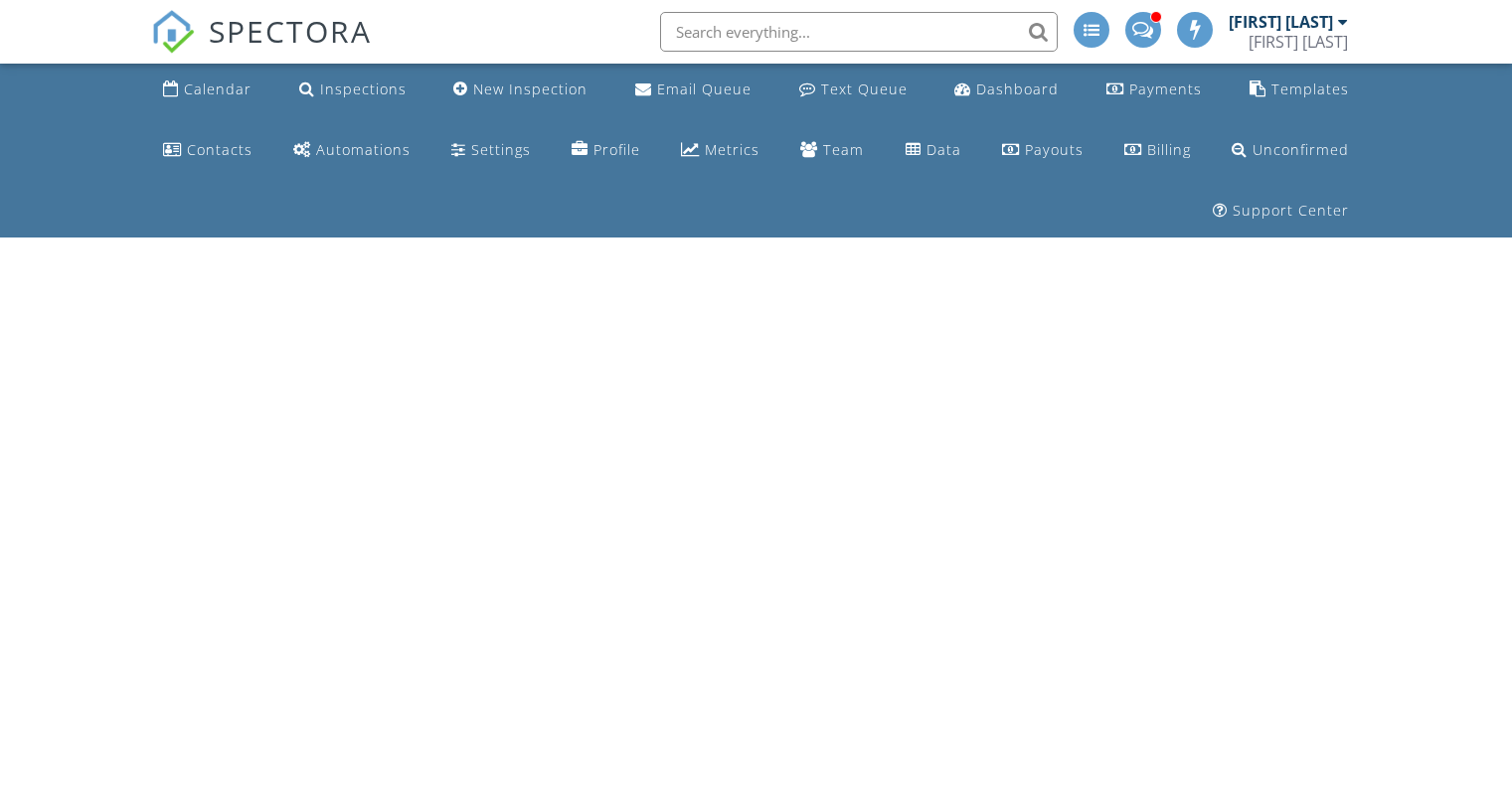 scroll, scrollTop: 0, scrollLeft: 0, axis: both 